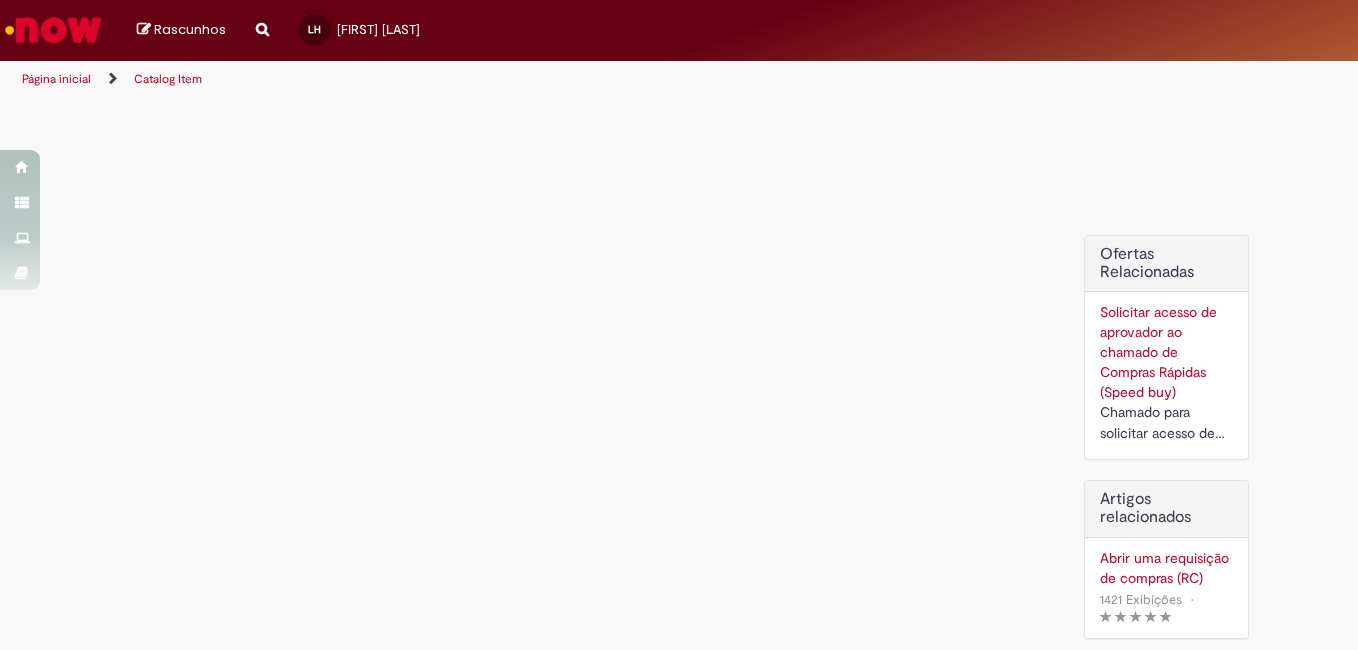 scroll, scrollTop: 0, scrollLeft: 0, axis: both 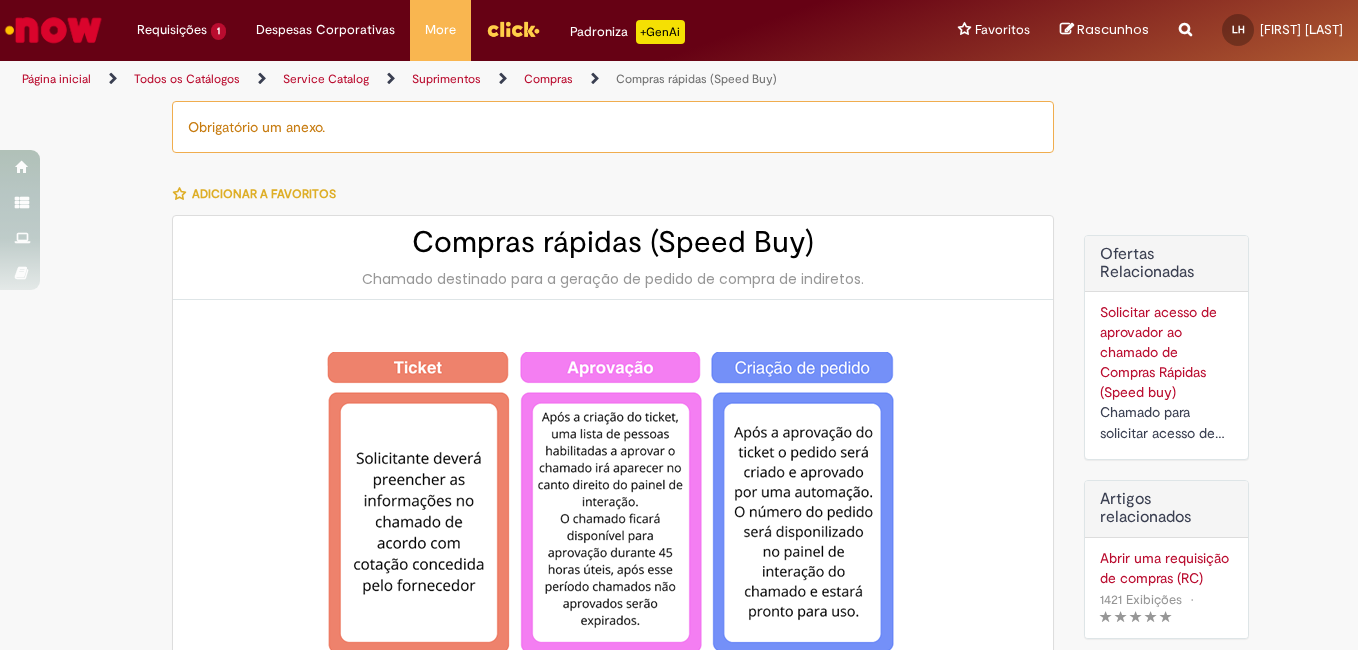 type on "**********" 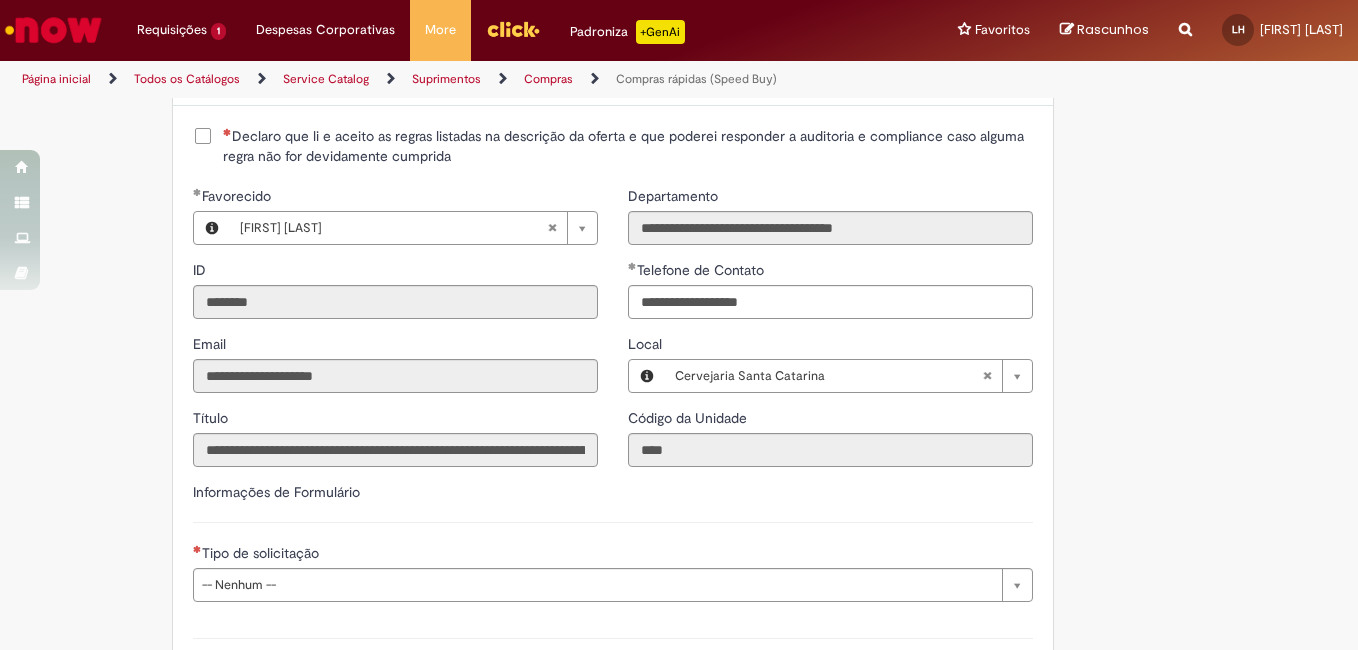 scroll, scrollTop: 2600, scrollLeft: 0, axis: vertical 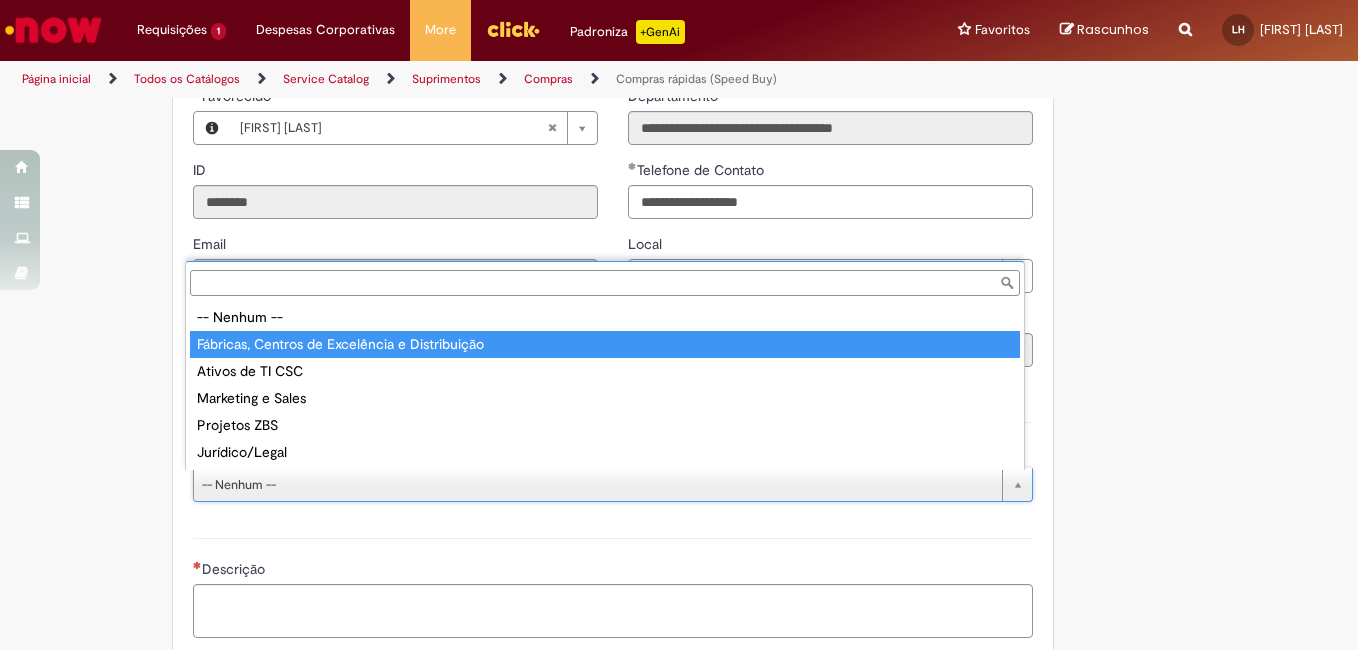 type on "**********" 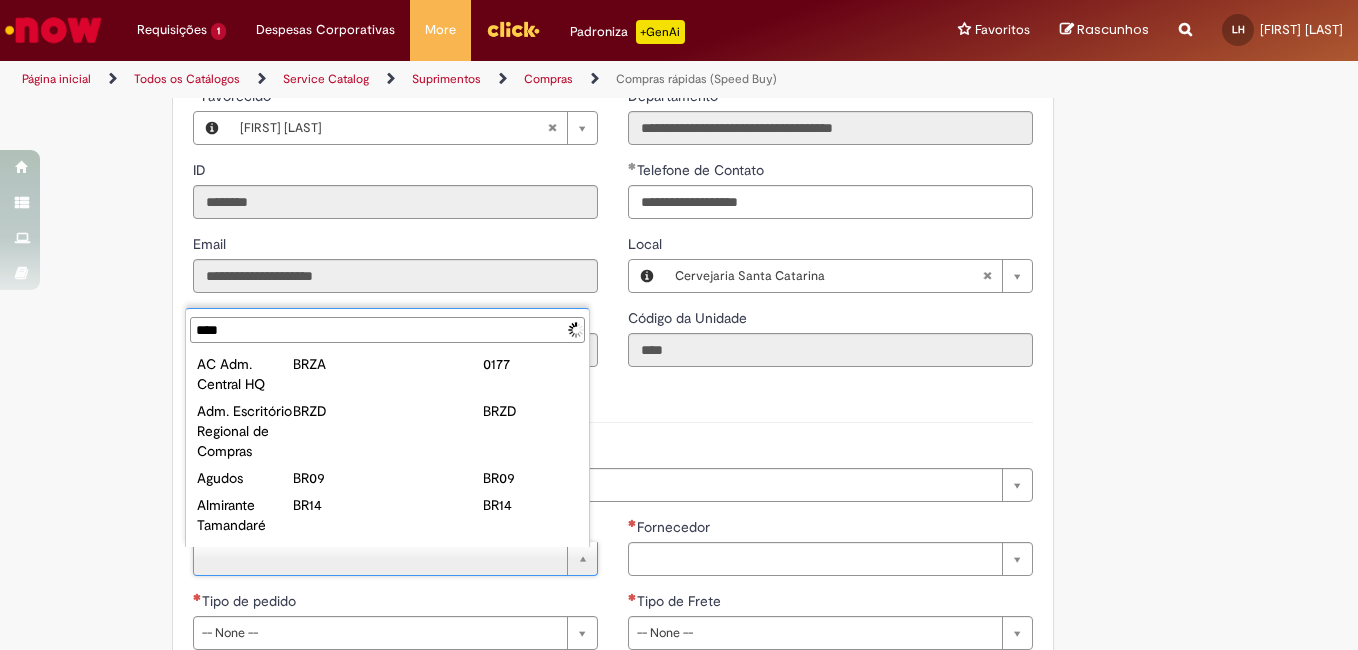 type on "*****" 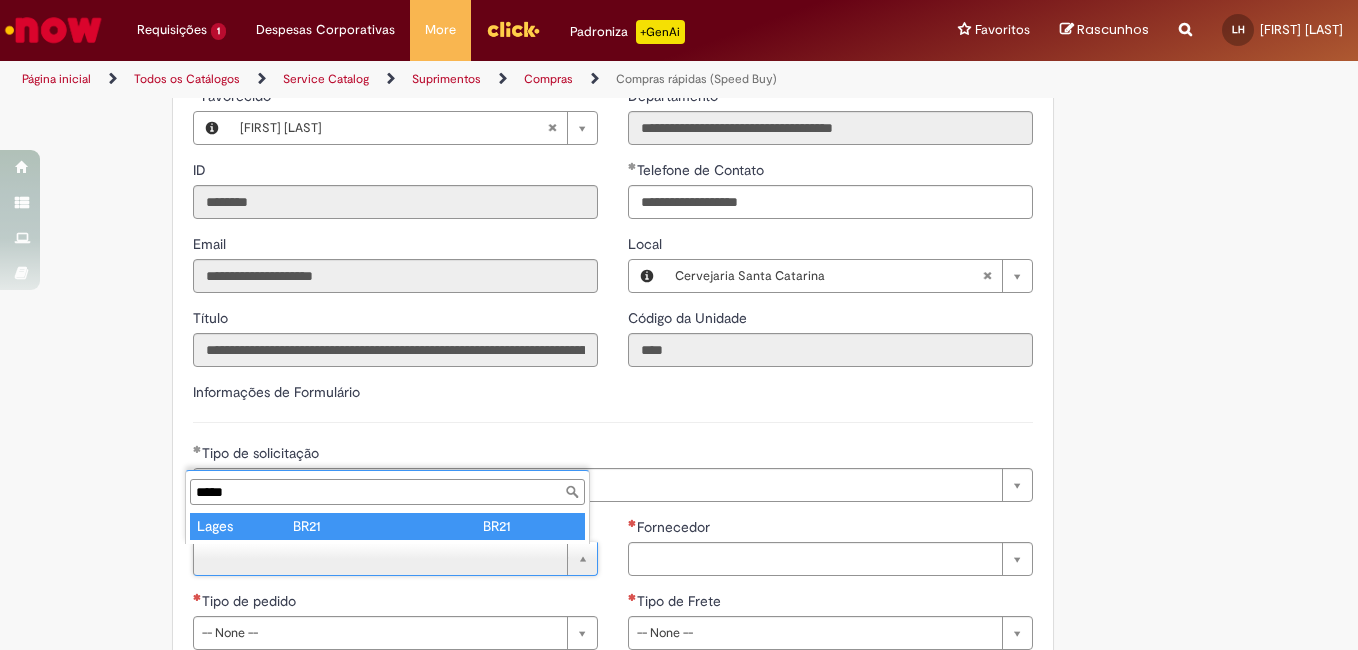 type on "*****" 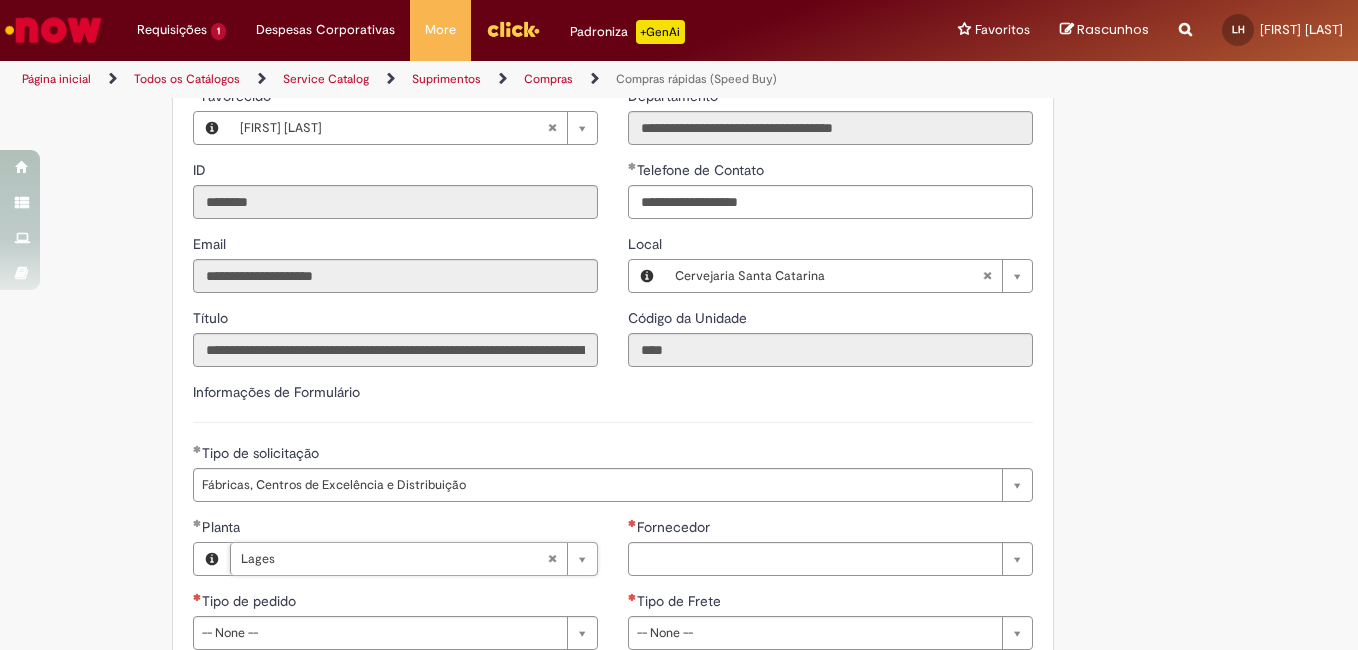 scroll, scrollTop: 2800, scrollLeft: 0, axis: vertical 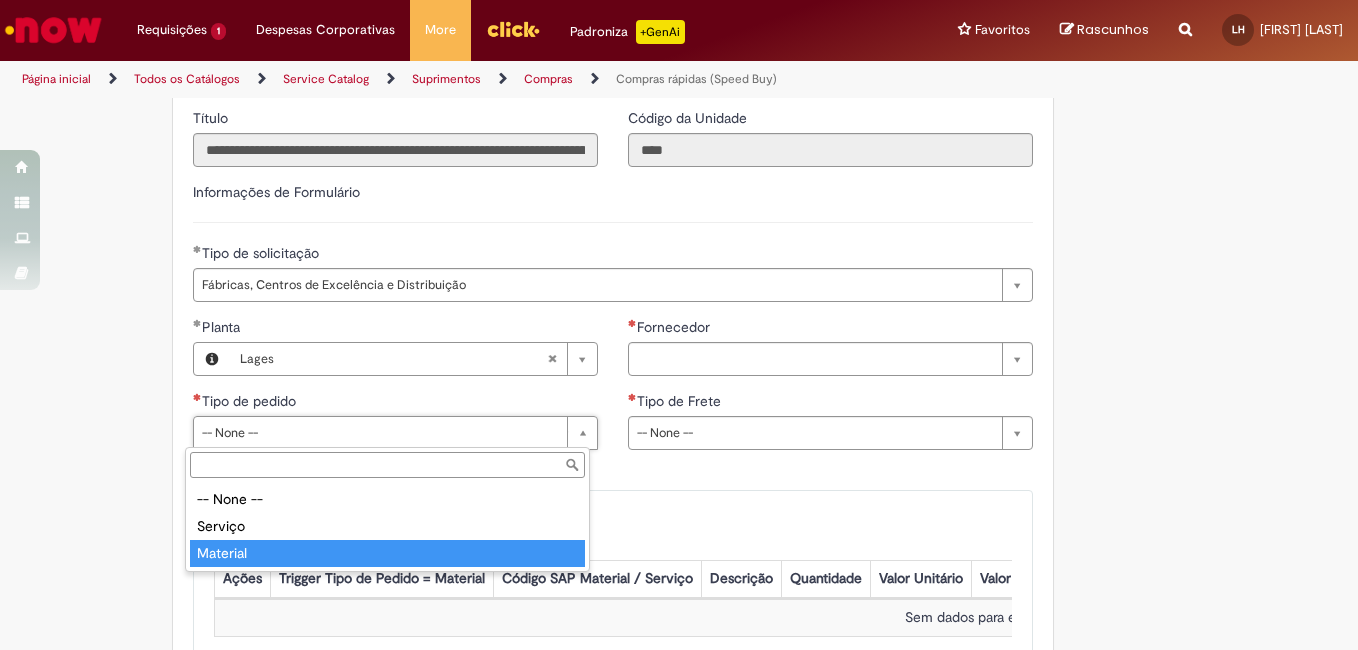 type on "********" 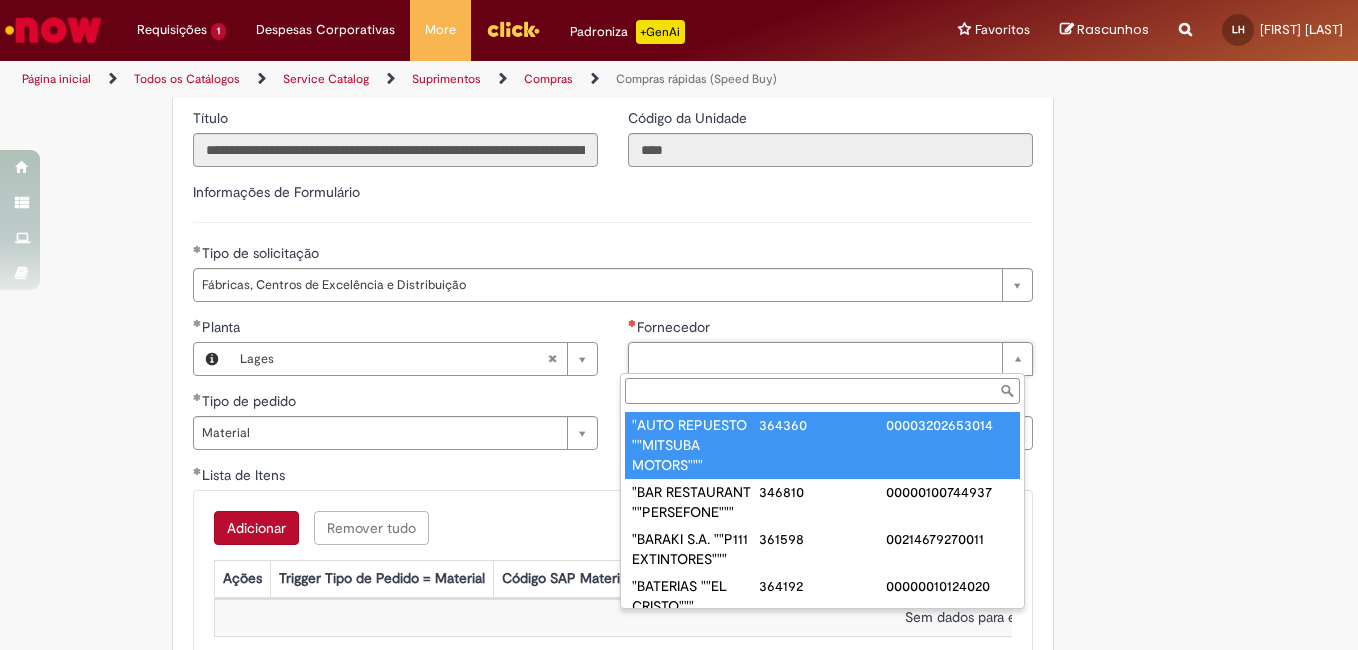 paste on "**********" 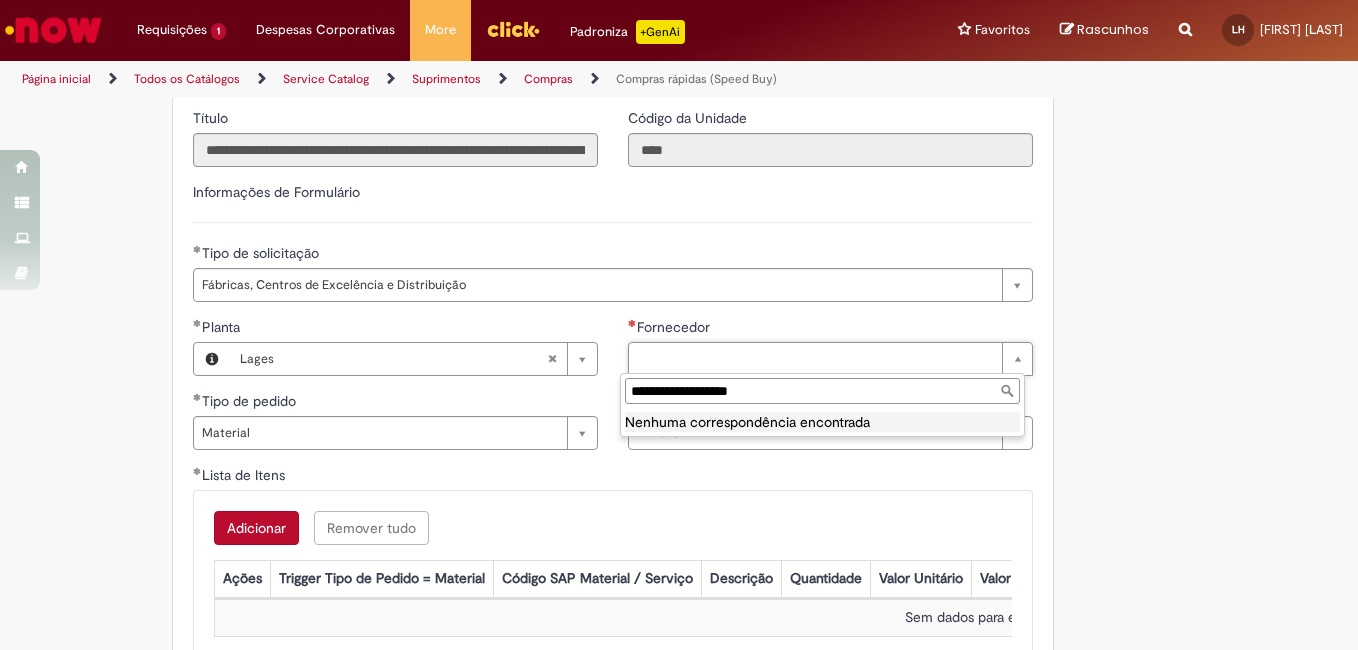 click on "**********" at bounding box center (822, 391) 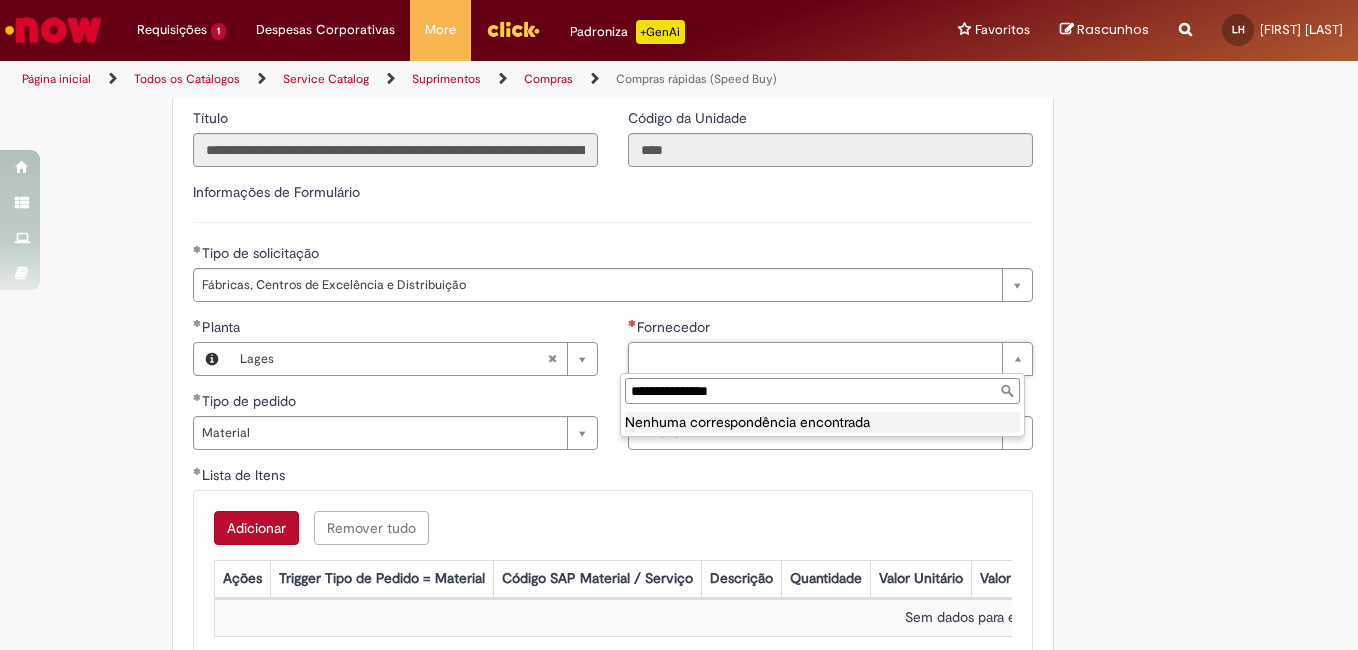 click on "**********" at bounding box center [822, 391] 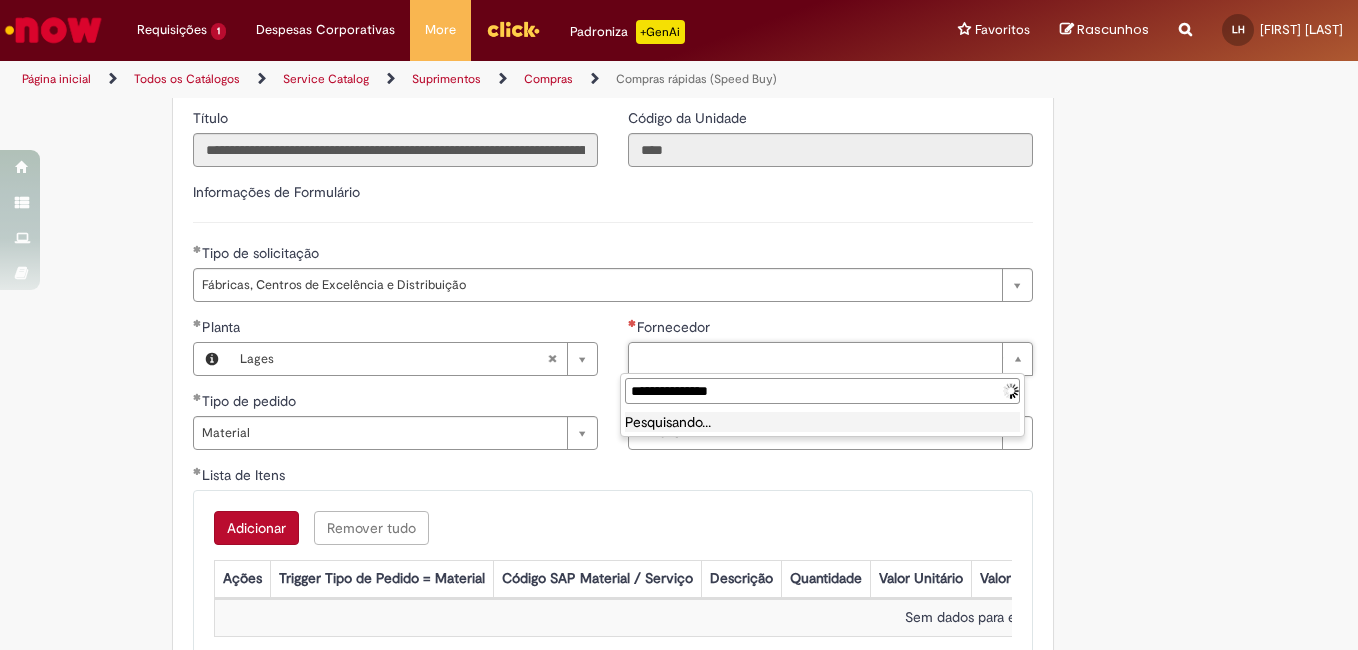 type on "**********" 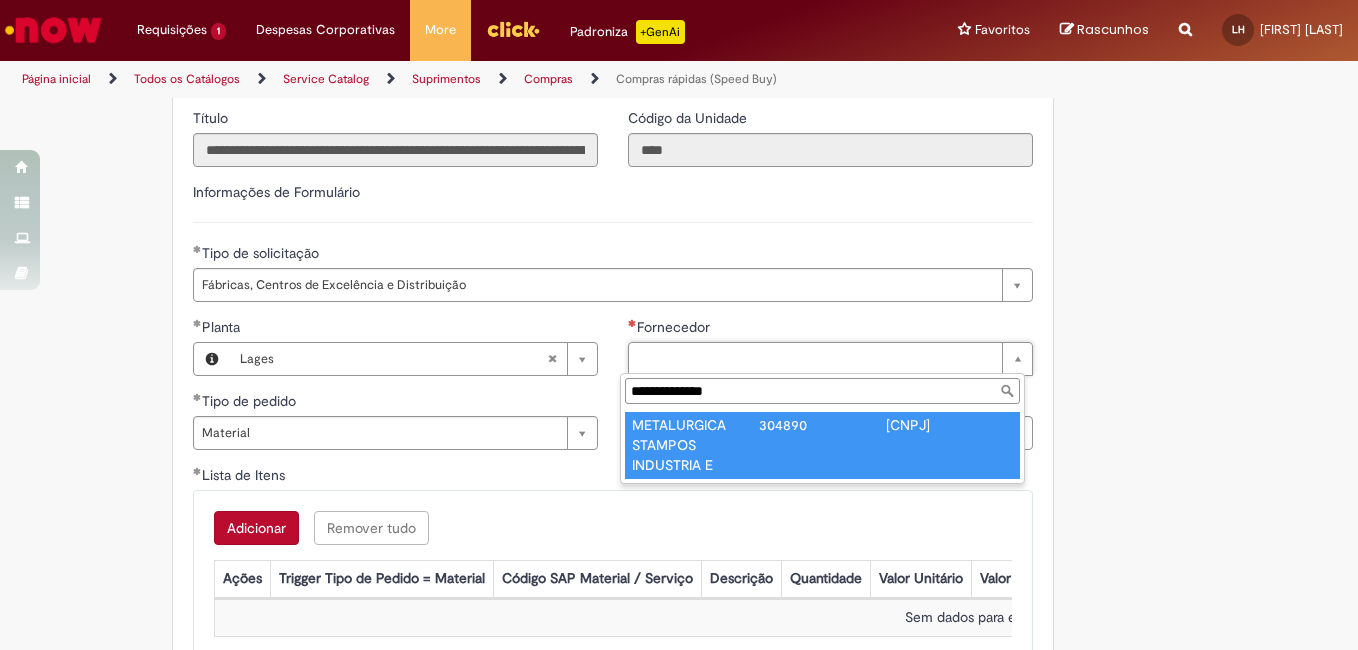 type on "**********" 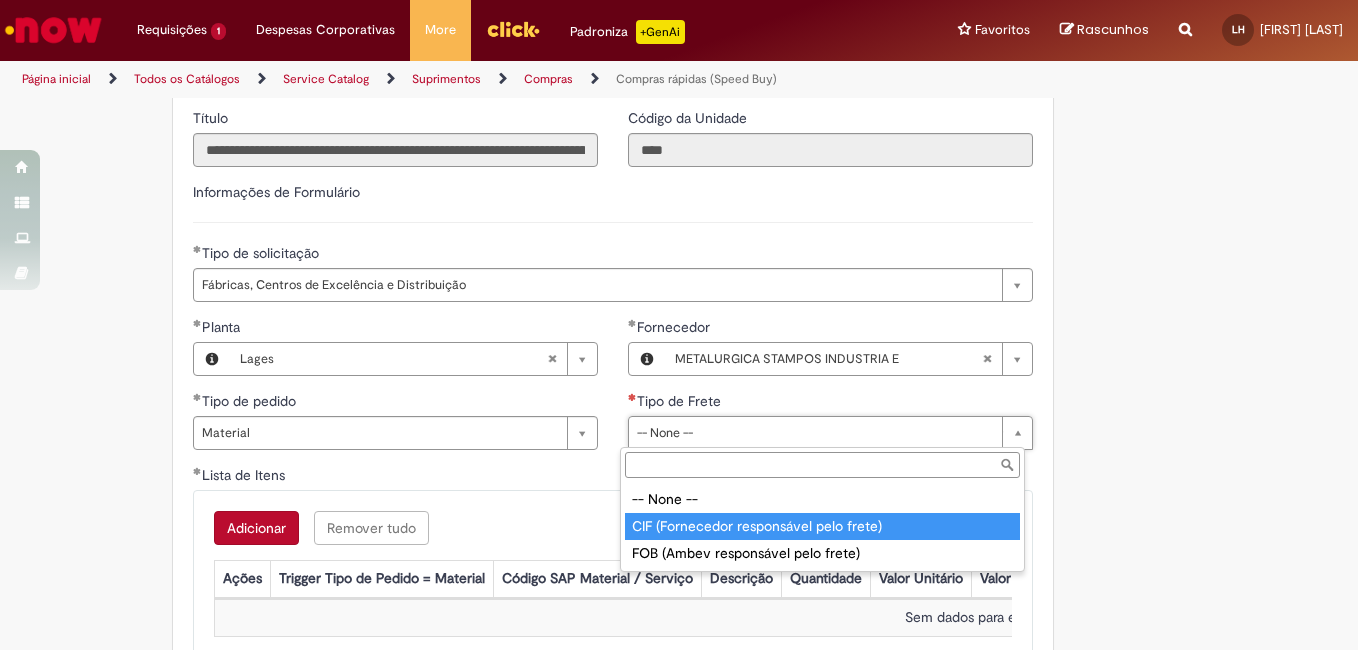 type on "**********" 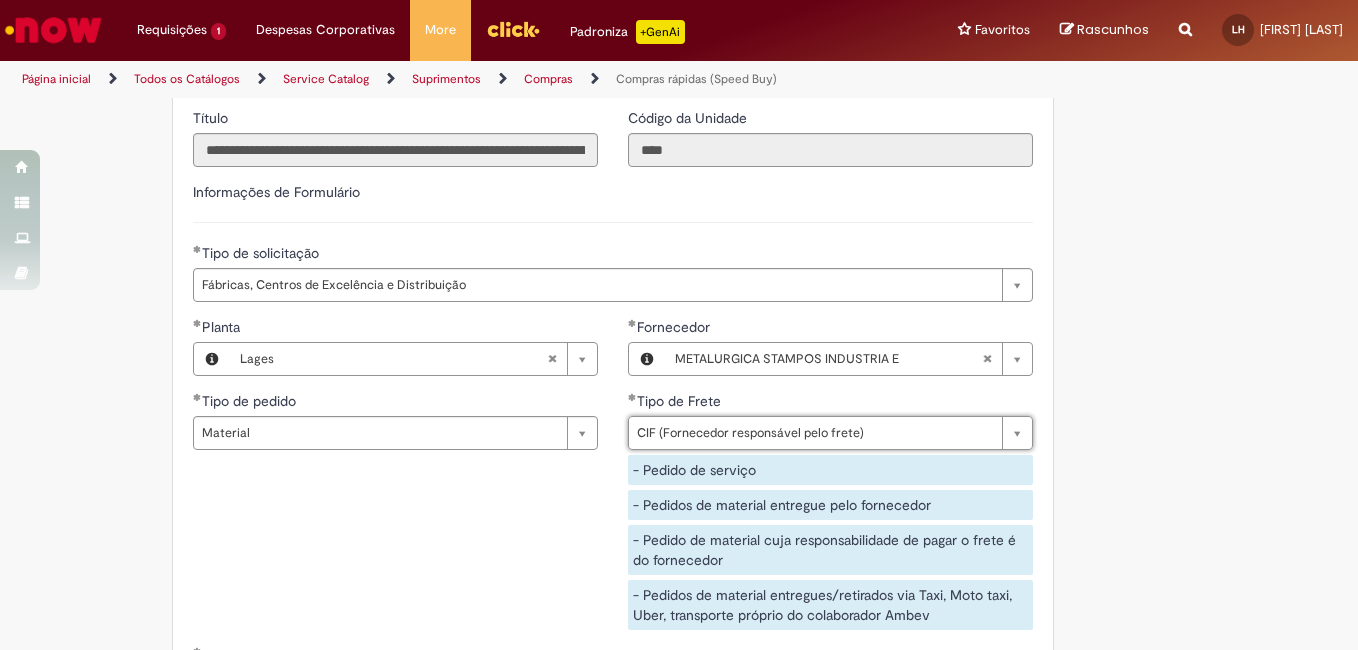 click on "Obrigatório um anexo.
Adicionar a Favoritos
Compras rápidas (Speed Buy)
Chamado destinado para a geração de pedido de compra de indiretos.
O Speed buy é a ferramenta oficial para a geração de pedidos de compra que atenda aos seguintes requisitos:
Compras de material e serviço indiretos
Compras inferiores a R$13.000 *
Compras com fornecedores nacionais
Compras de material sem contrato ativo no SAP para o centro solicitado
* Essa cota é referente ao tipo de solicitação padrão de Speed buy. Os chamados com cotas especiais podem possuir valores divergentes.
Regras de Utilização
No campo “Tipo de Solicitação” selecionar a opção correspondente a sua unidade de negócio.
Solicitação Padrão de Speed buy:
Fábricas, centros de Excelência e de Distribuição:  habilitado para todos usuários ambev
Ativos   de TI:" at bounding box center (679, -654) 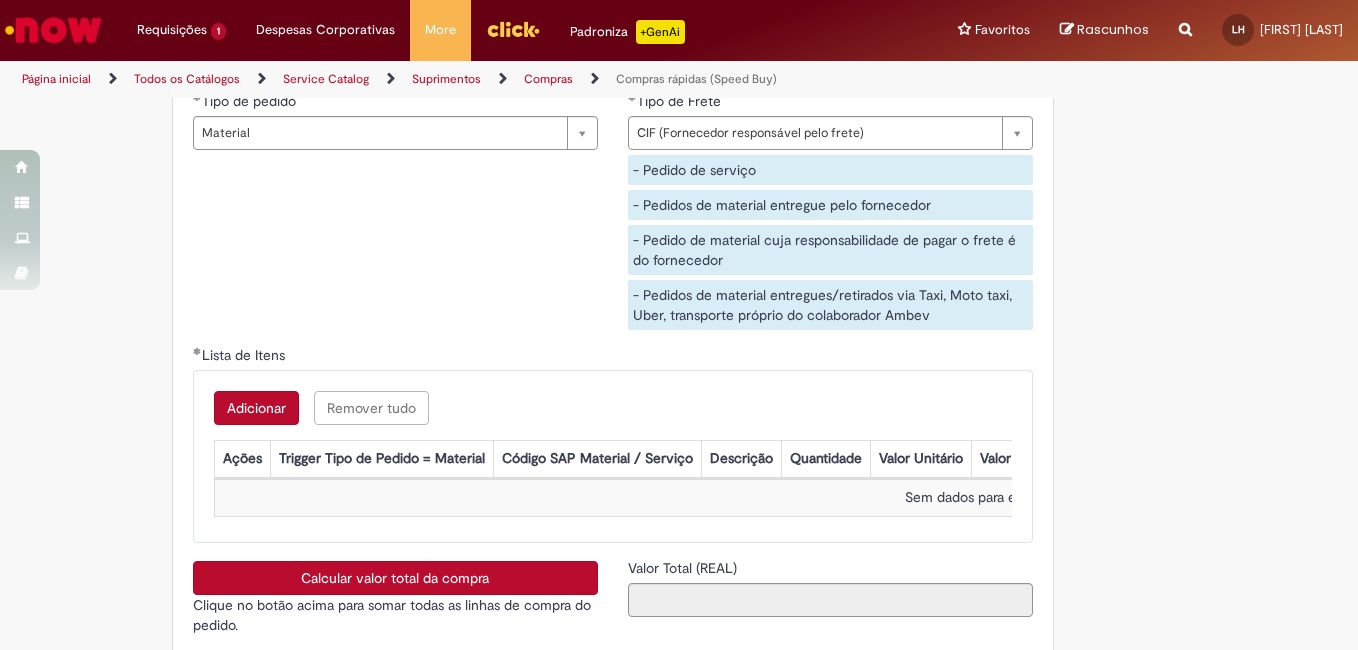 scroll, scrollTop: 3300, scrollLeft: 0, axis: vertical 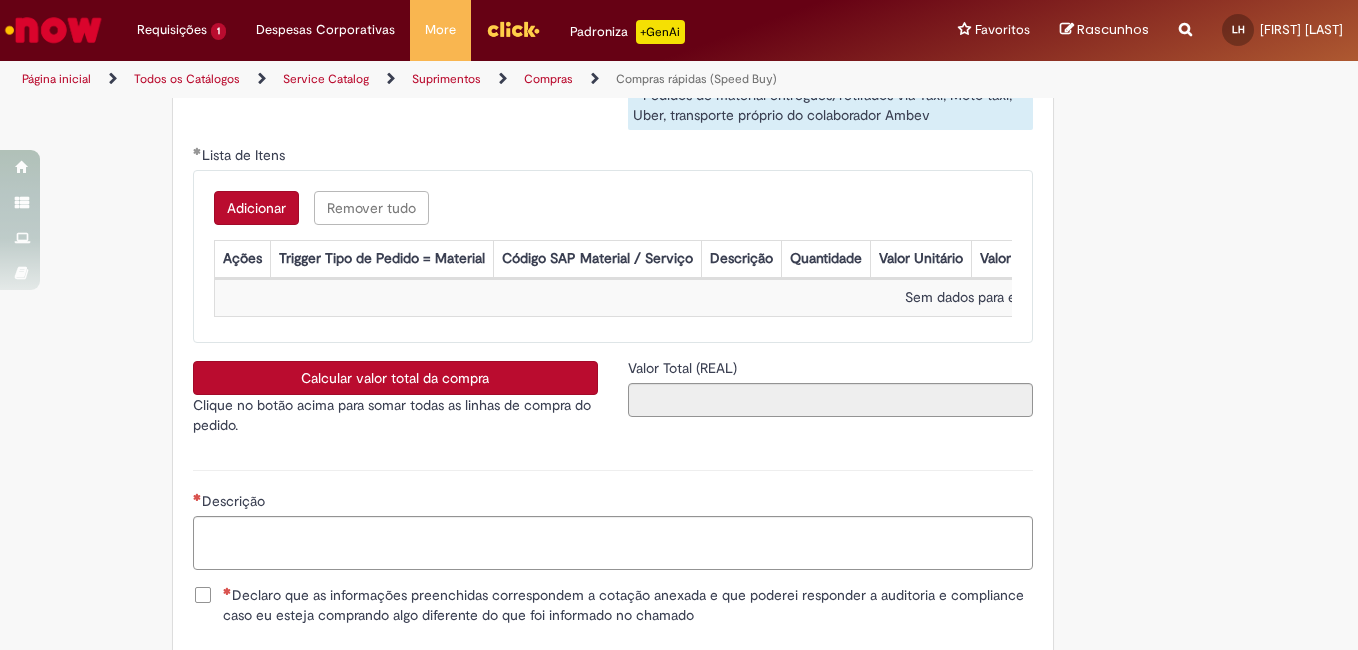 click on "Adicionar" at bounding box center (256, 208) 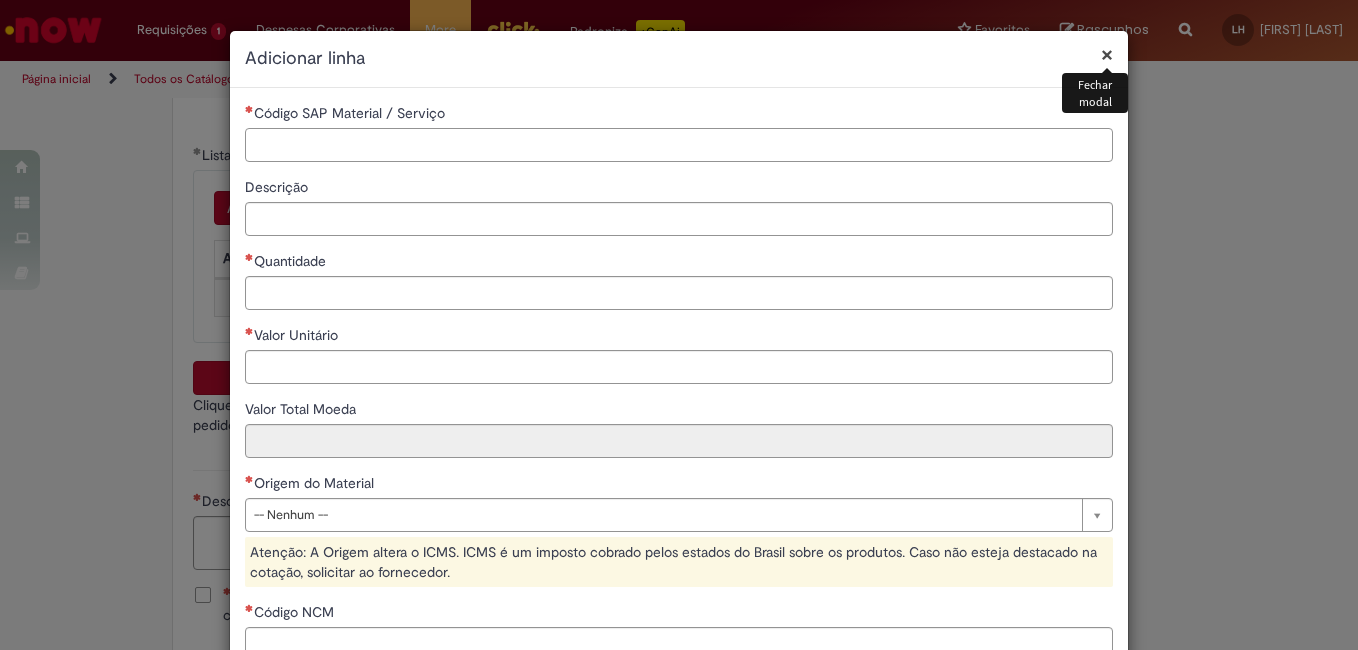click on "Código SAP Material / Serviço" at bounding box center (679, 145) 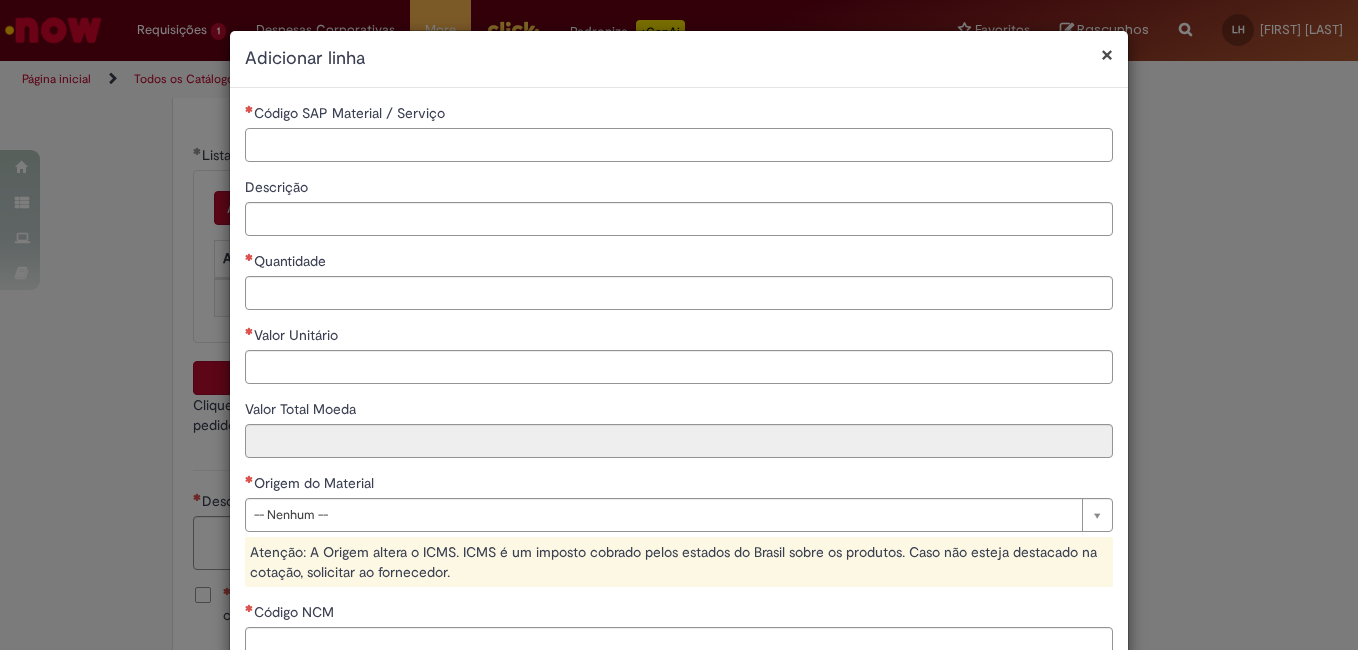 paste on "**********" 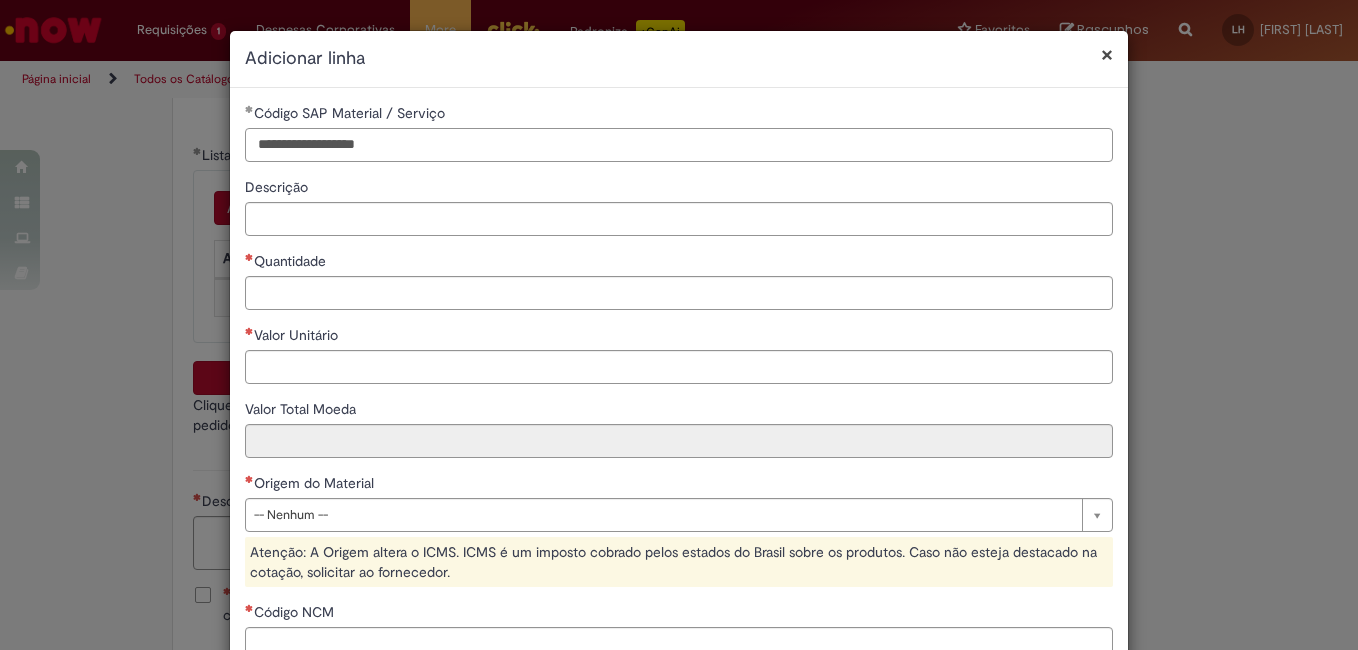 drag, startPoint x: 408, startPoint y: 141, endPoint x: -4, endPoint y: 147, distance: 412.0437 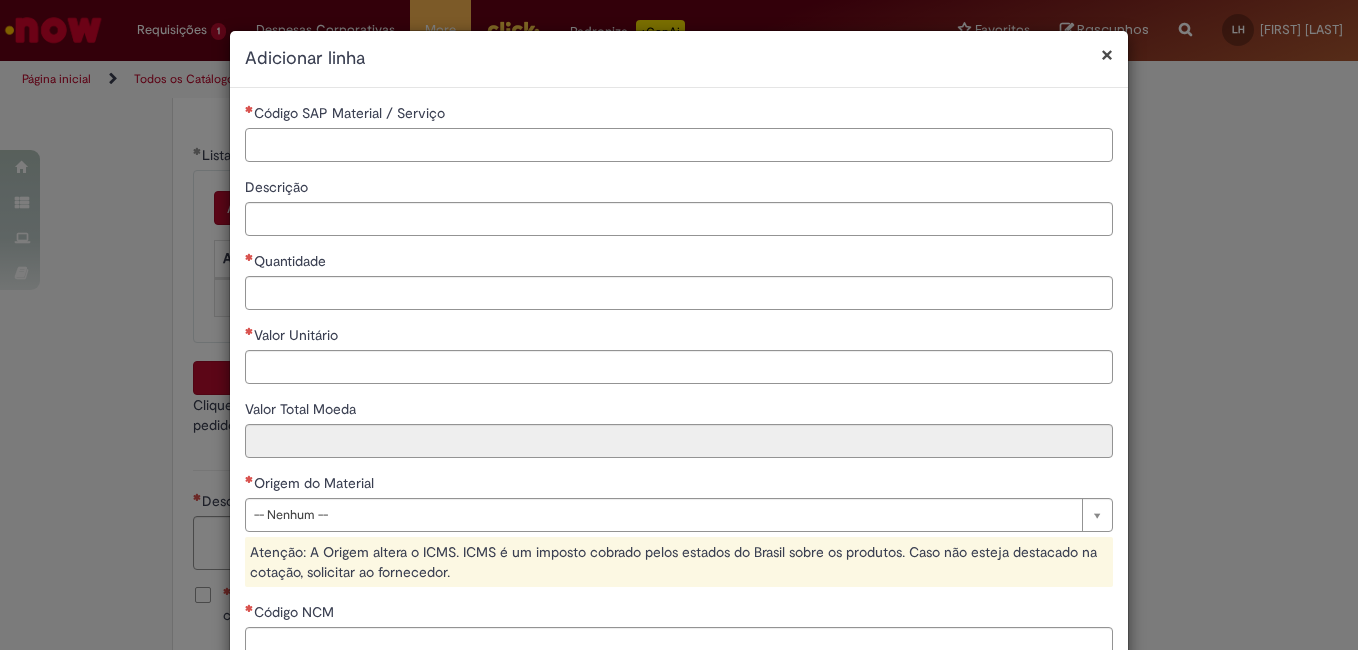 paste on "********" 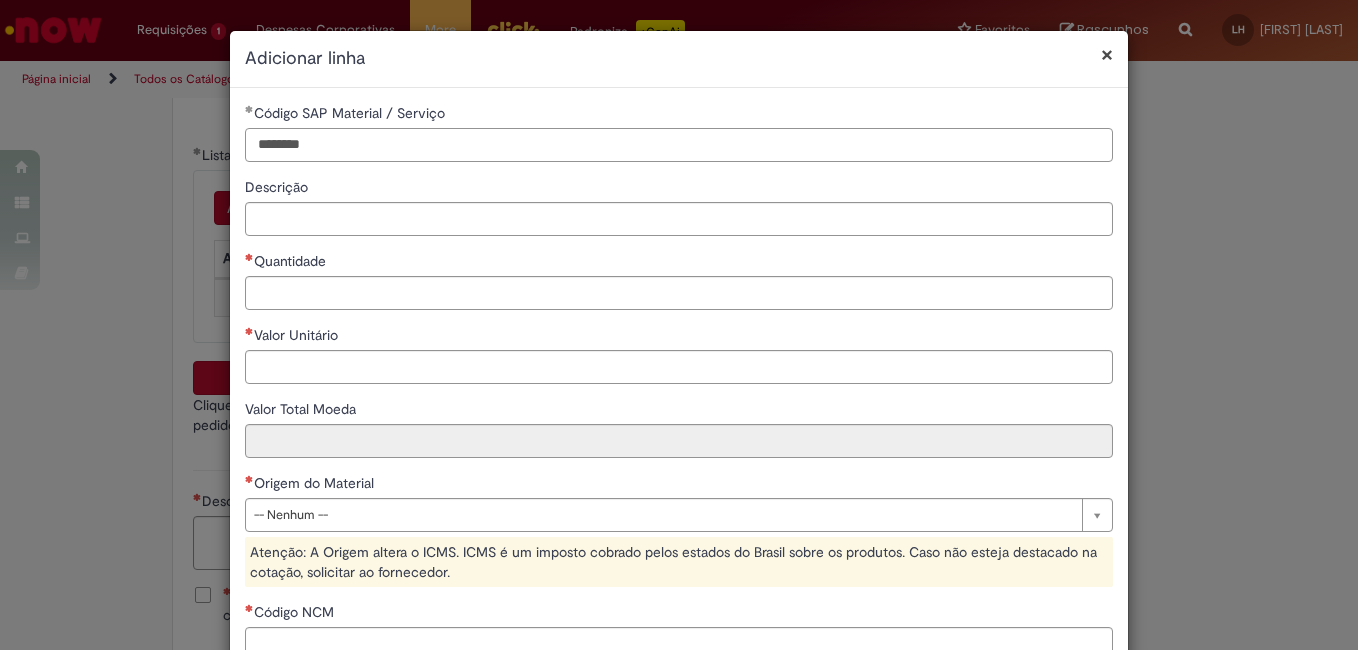 type on "********" 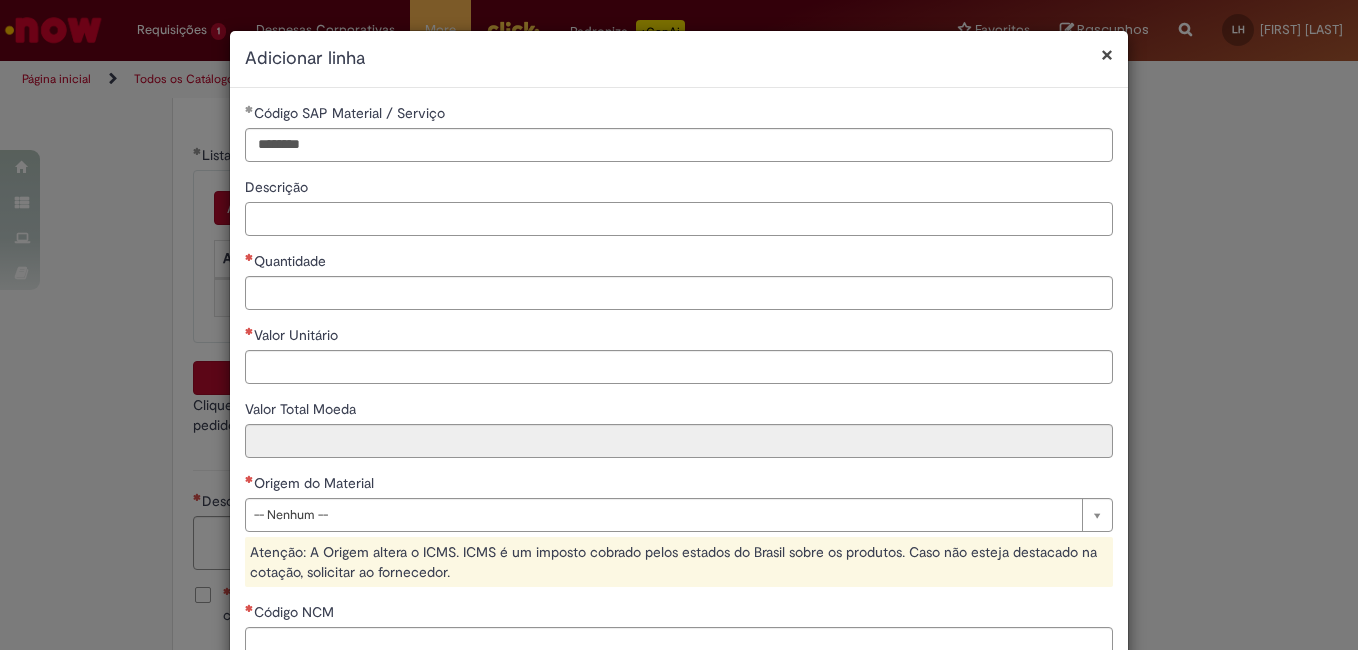 click on "Descrição" at bounding box center [679, 219] 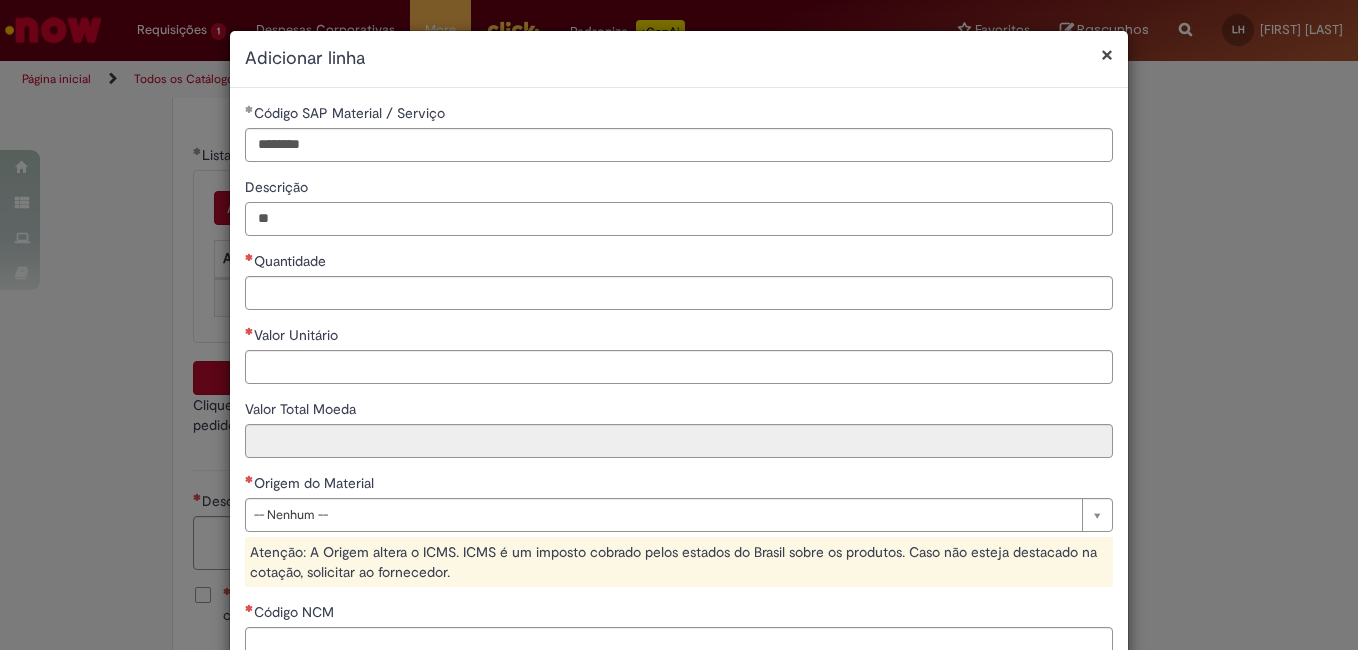 type on "*" 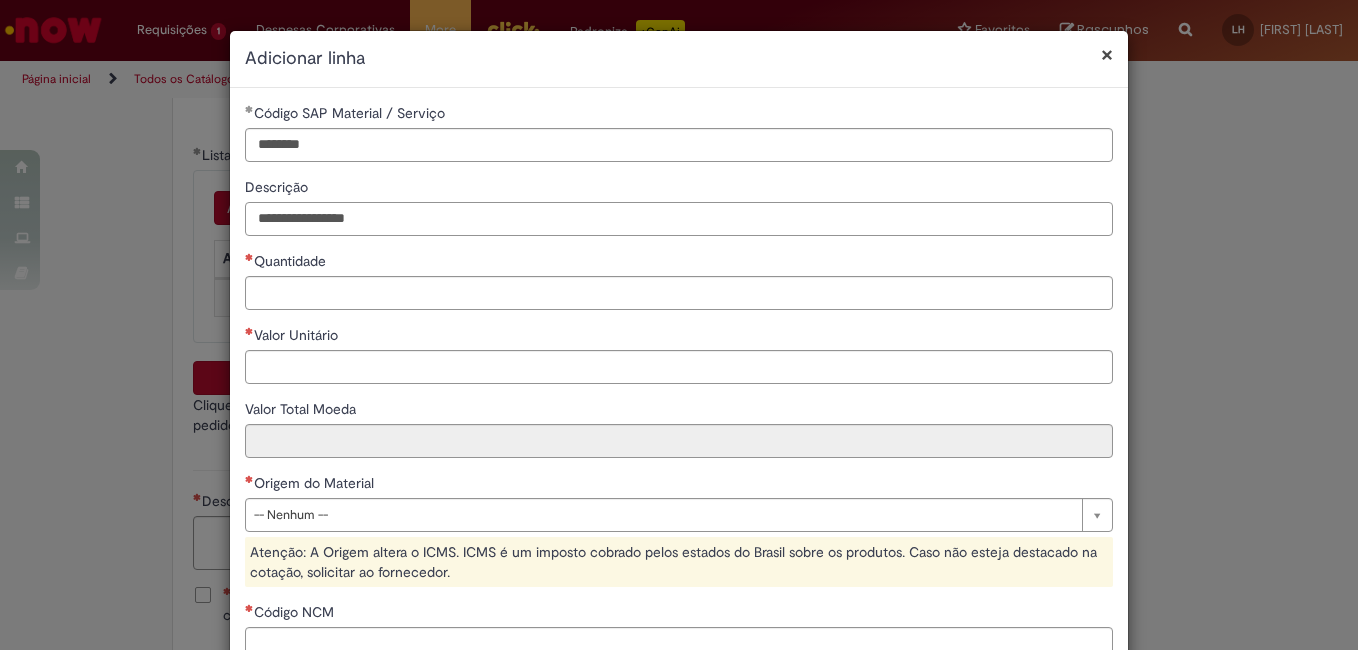 type on "**********" 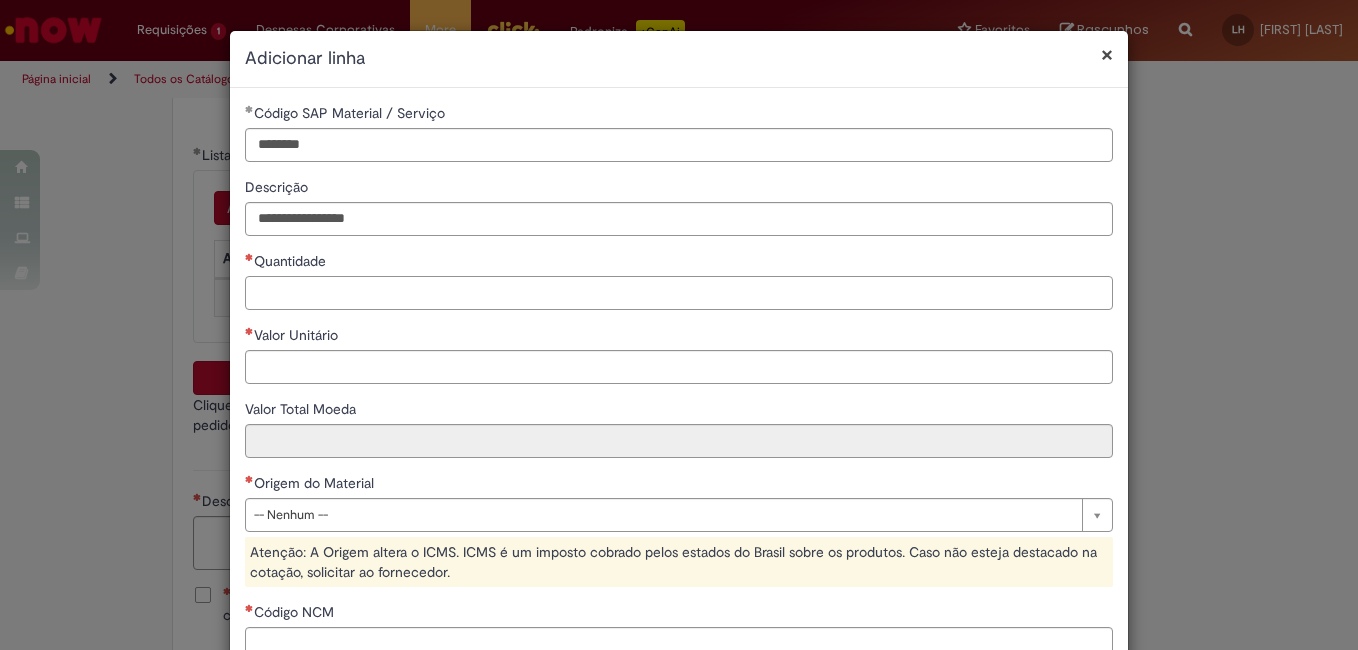 click on "Quantidade" at bounding box center [679, 293] 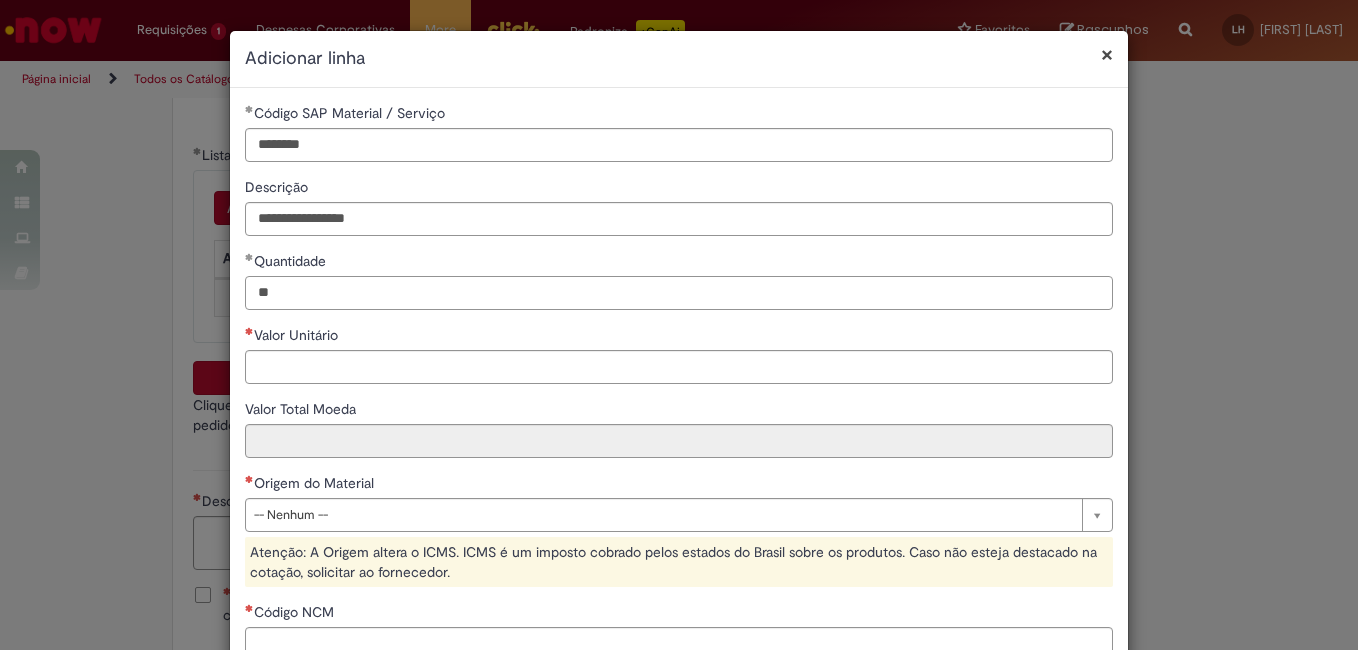 type on "**" 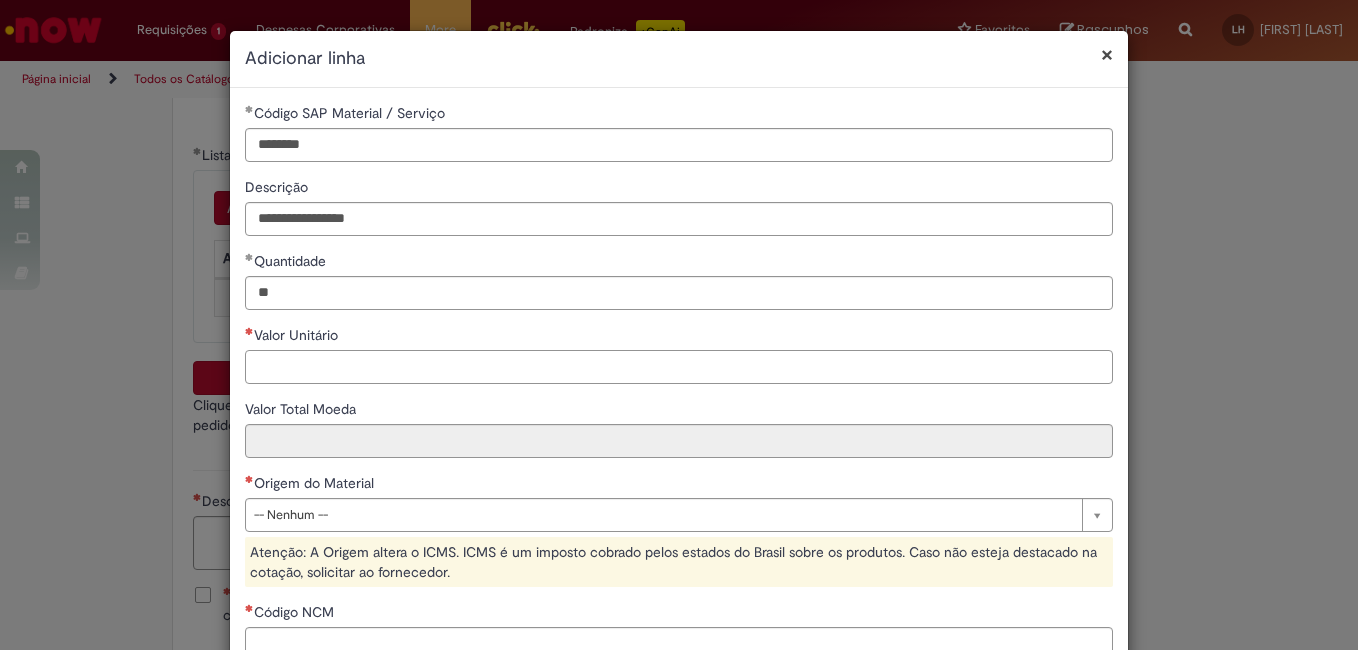 click on "Valor Unitário" at bounding box center [679, 367] 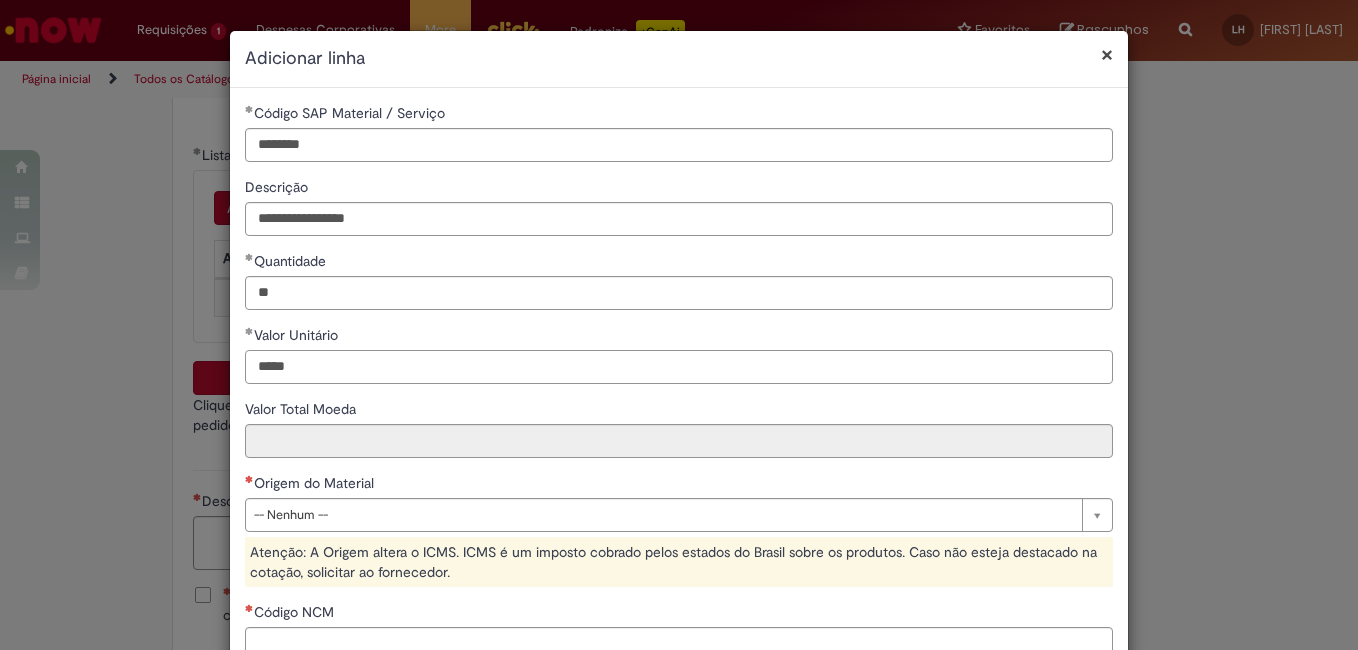type on "*****" 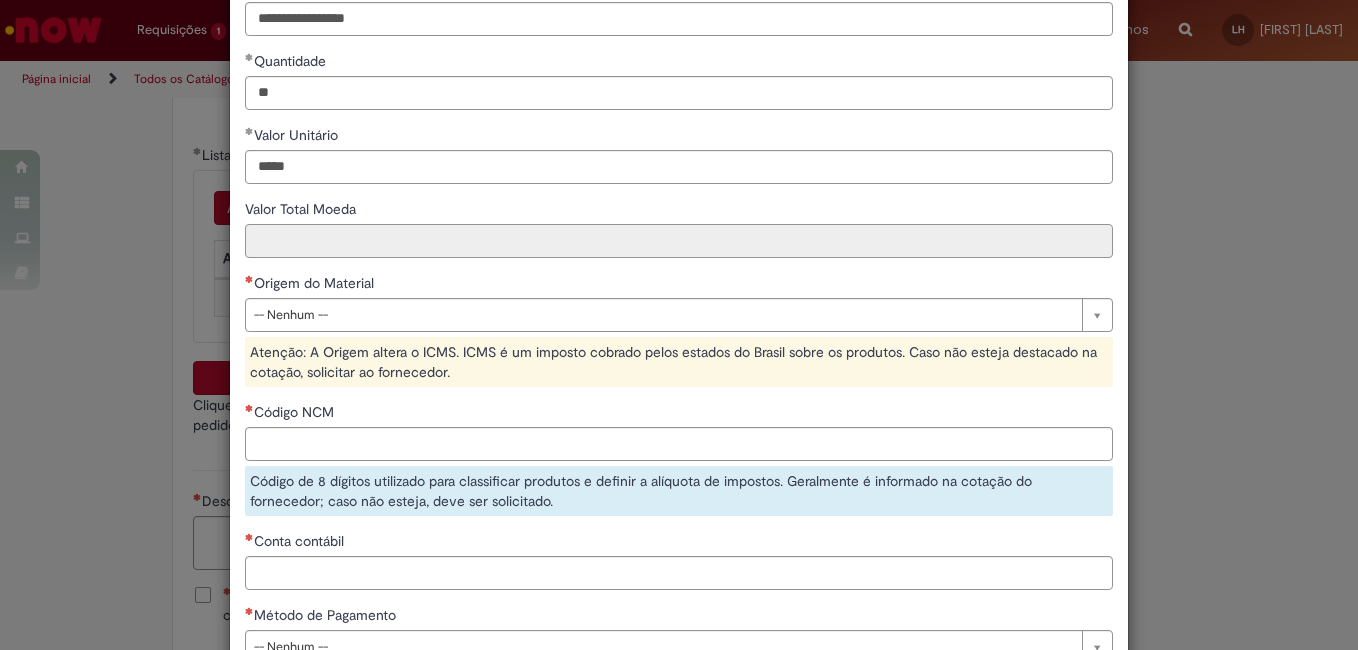 type on "******" 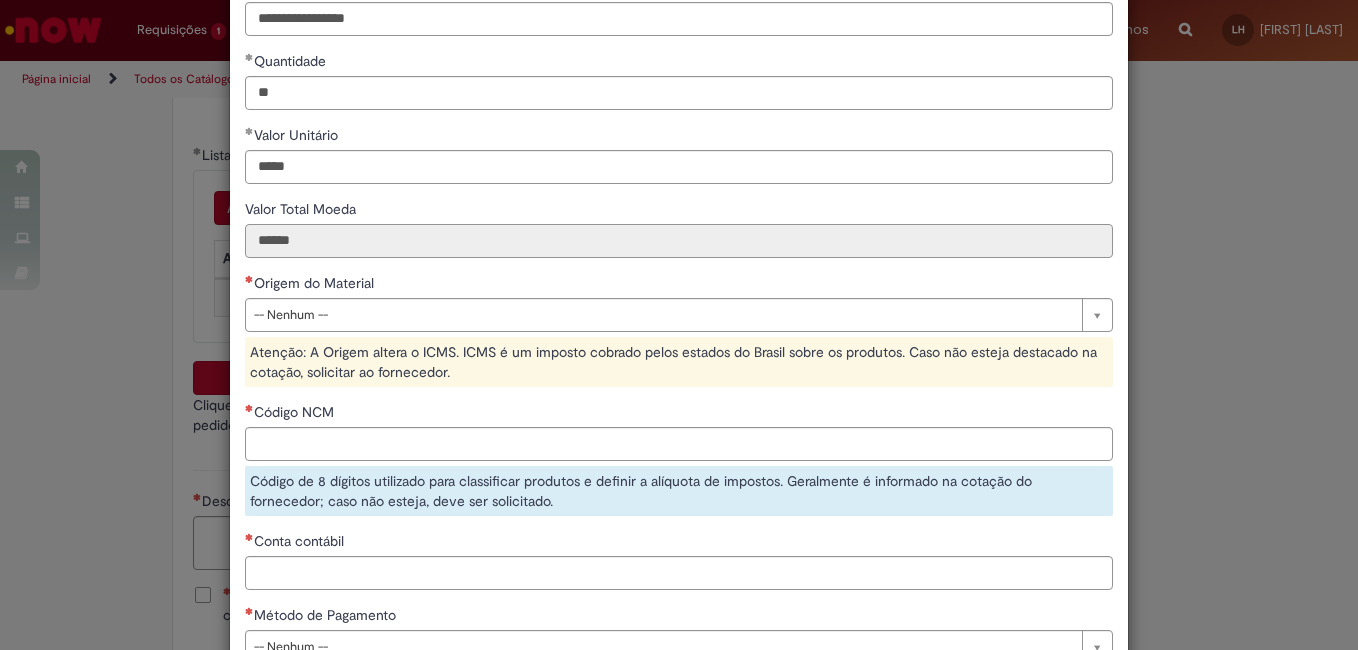 click on "******" at bounding box center [679, 241] 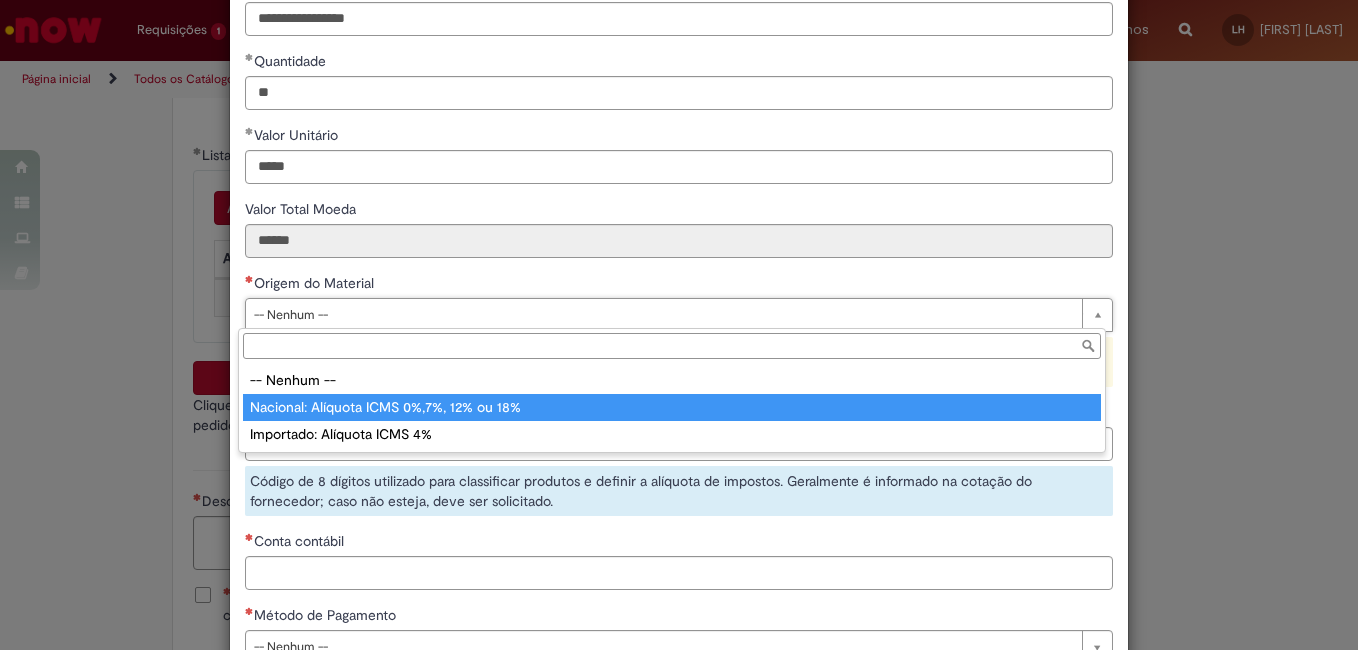 type on "**********" 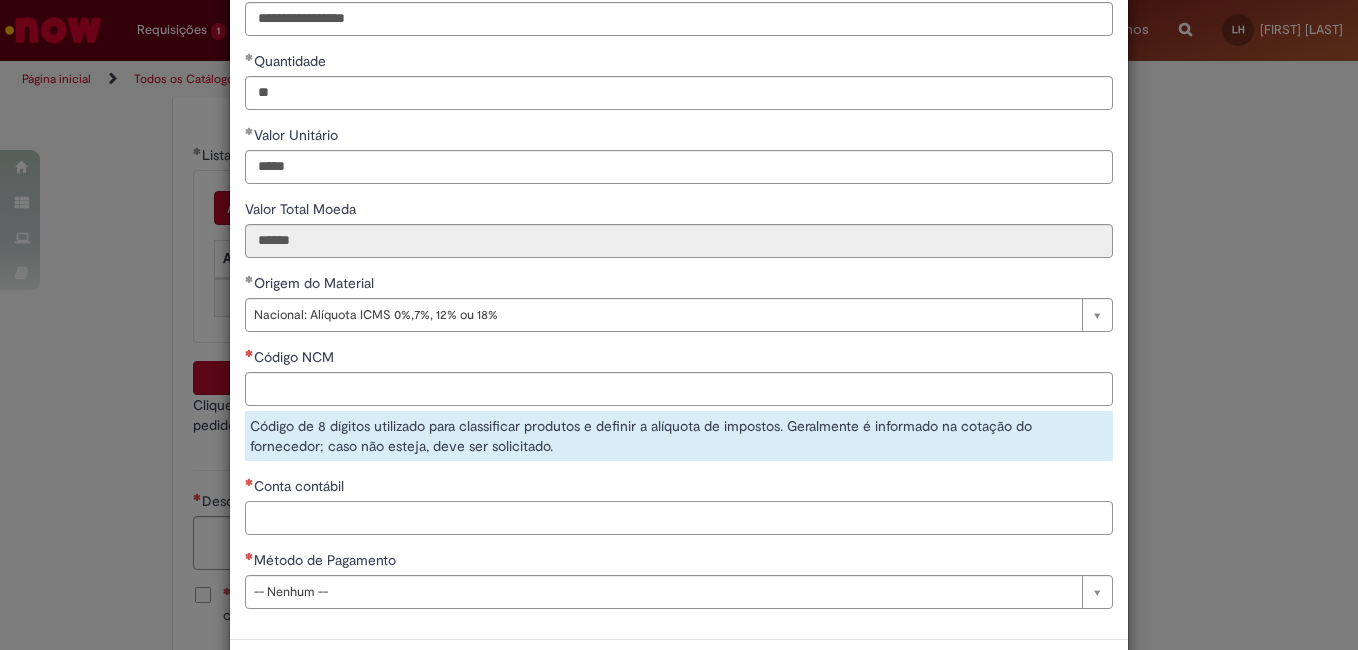 drag, startPoint x: 325, startPoint y: 506, endPoint x: 334, endPoint y: 522, distance: 18.35756 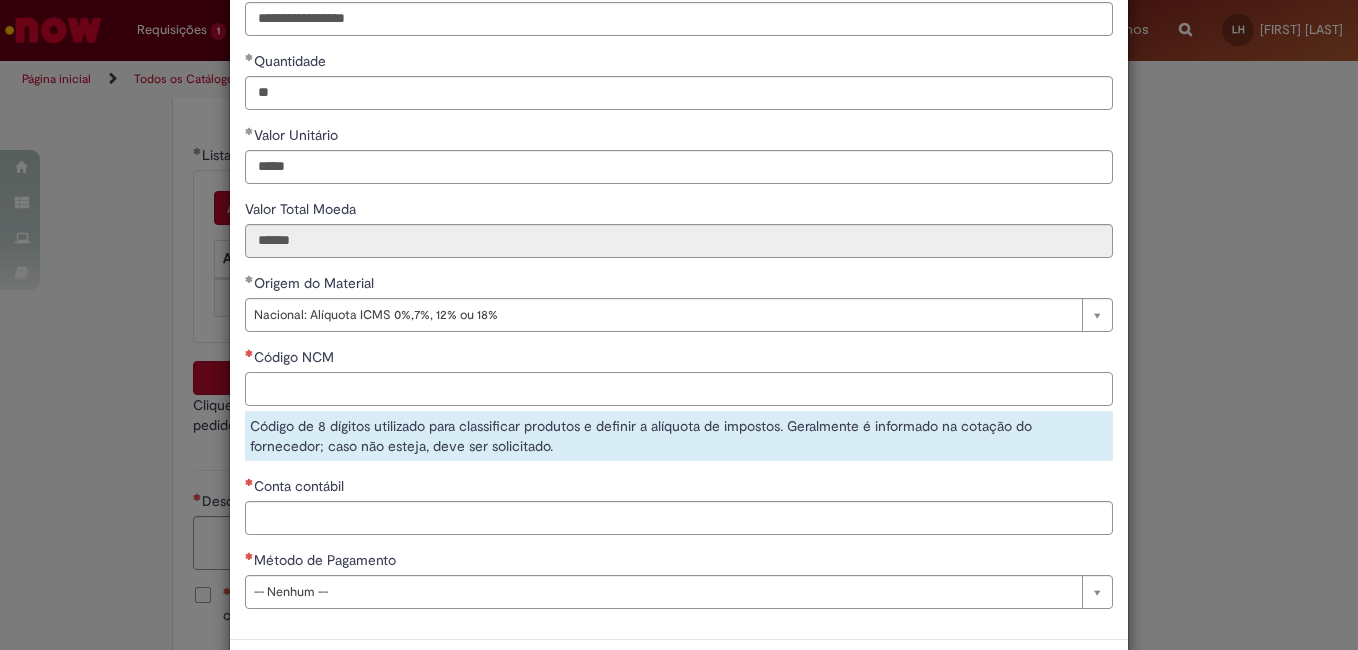 click on "Código NCM" at bounding box center [679, 389] 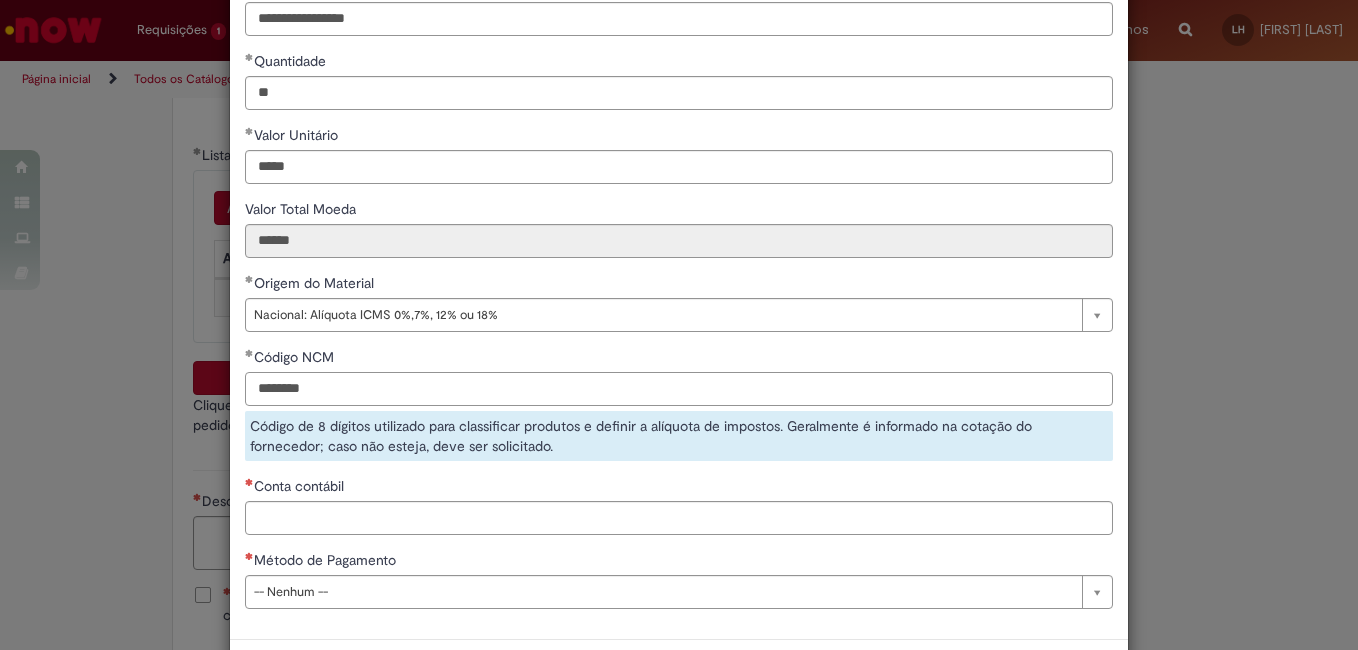 type on "********" 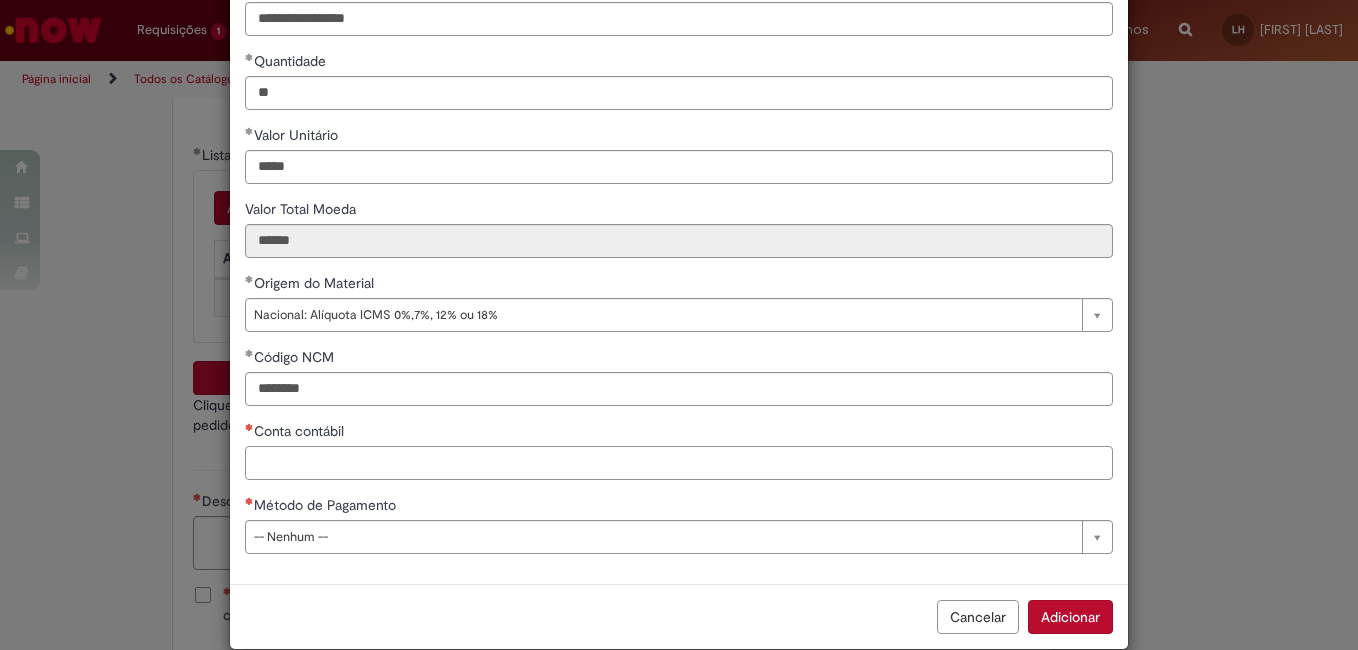 click on "Conta contábil" at bounding box center (679, 463) 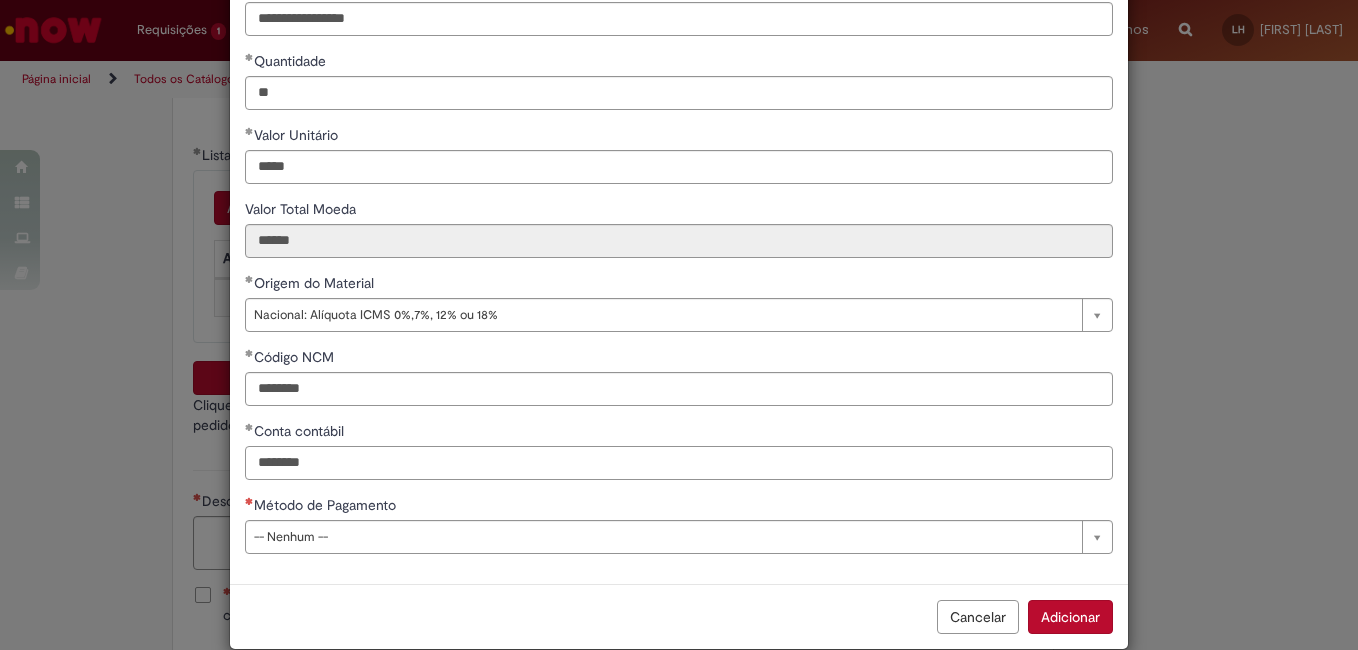type on "********" 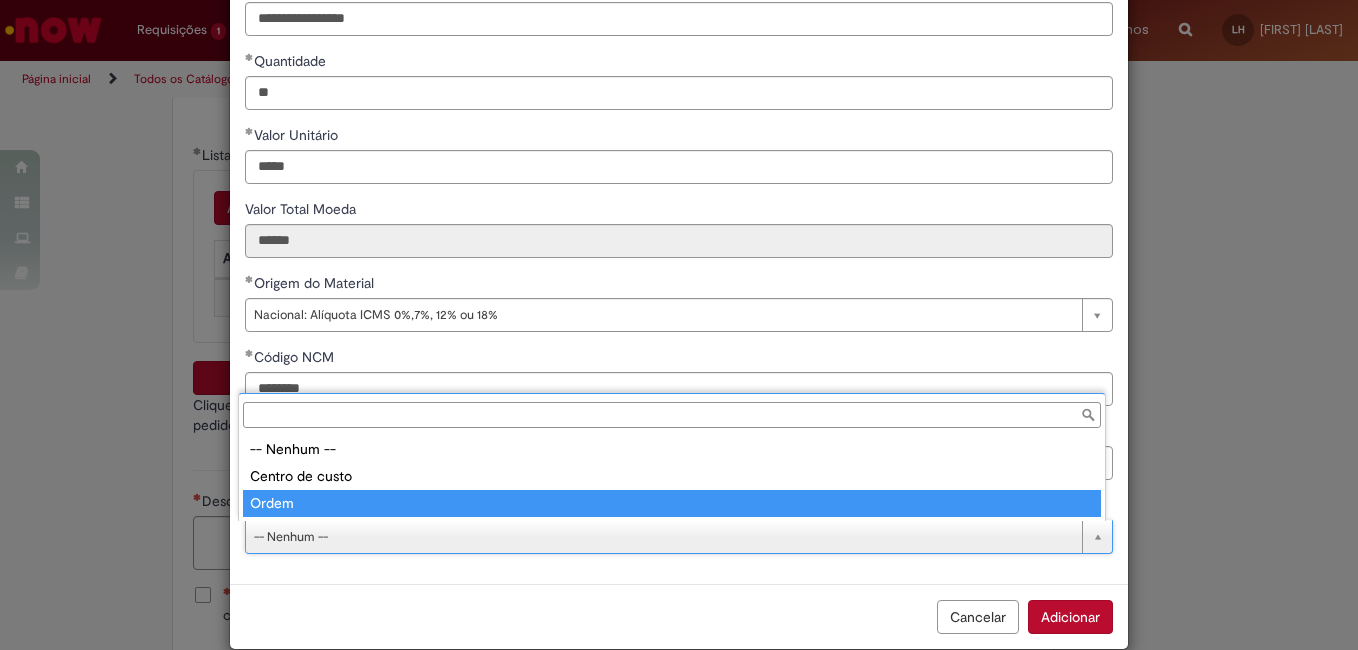 type on "*****" 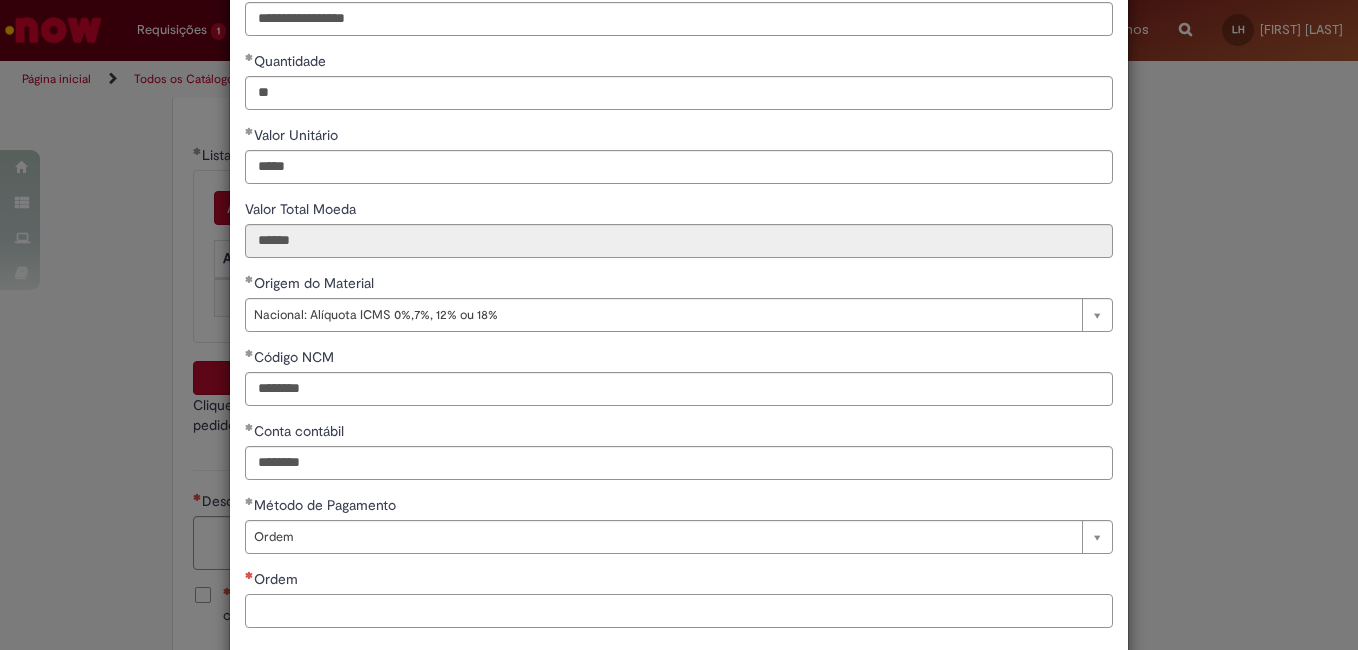 click on "Ordem" at bounding box center [679, 611] 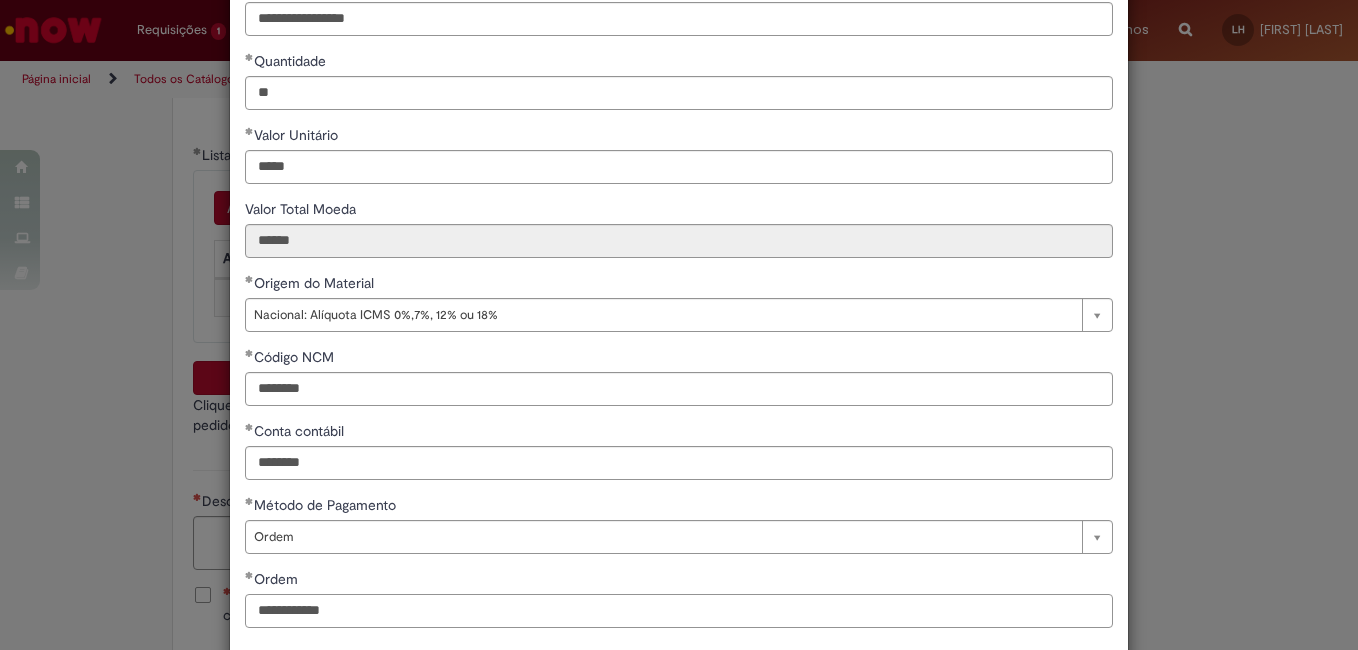 scroll, scrollTop: 304, scrollLeft: 0, axis: vertical 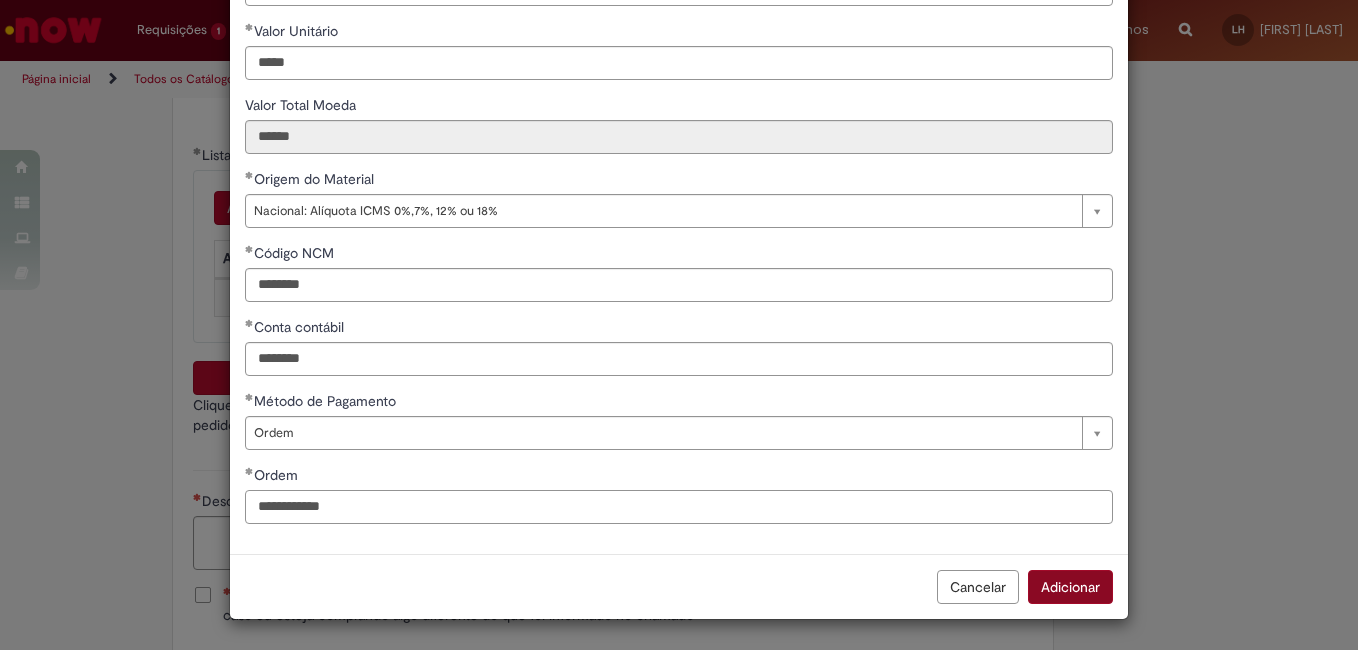 type on "**********" 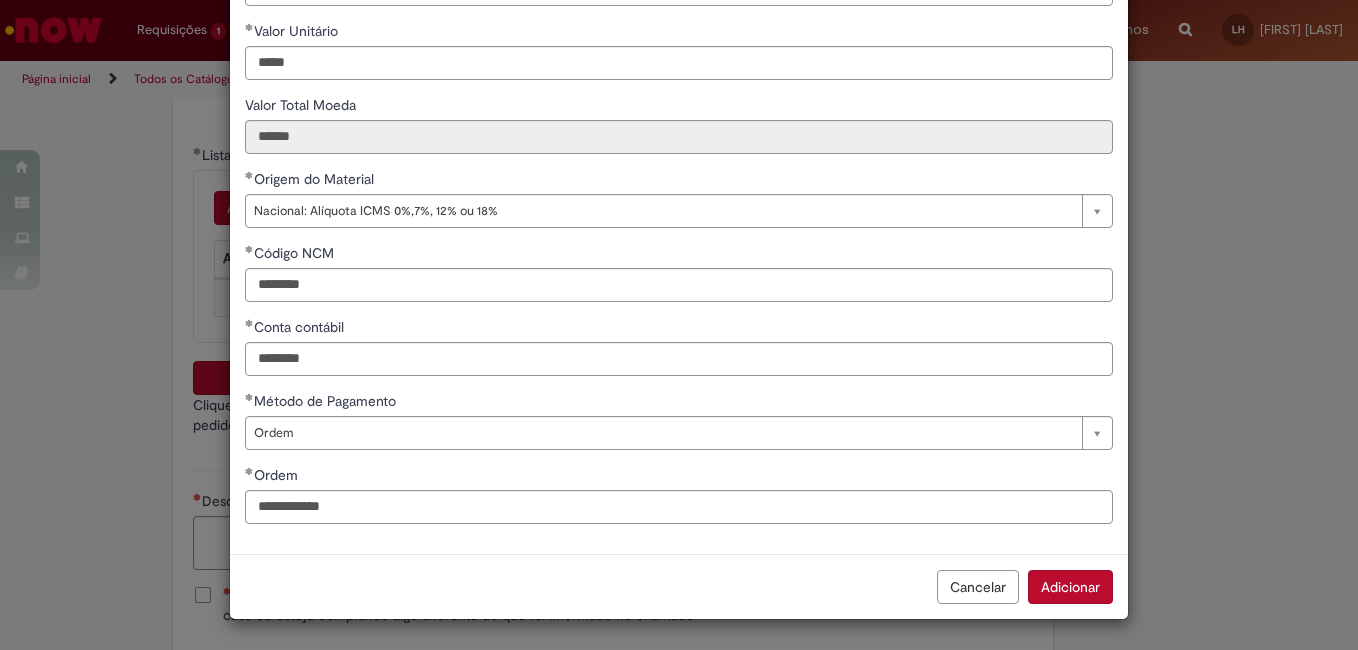 click on "Adicionar" at bounding box center [1070, 587] 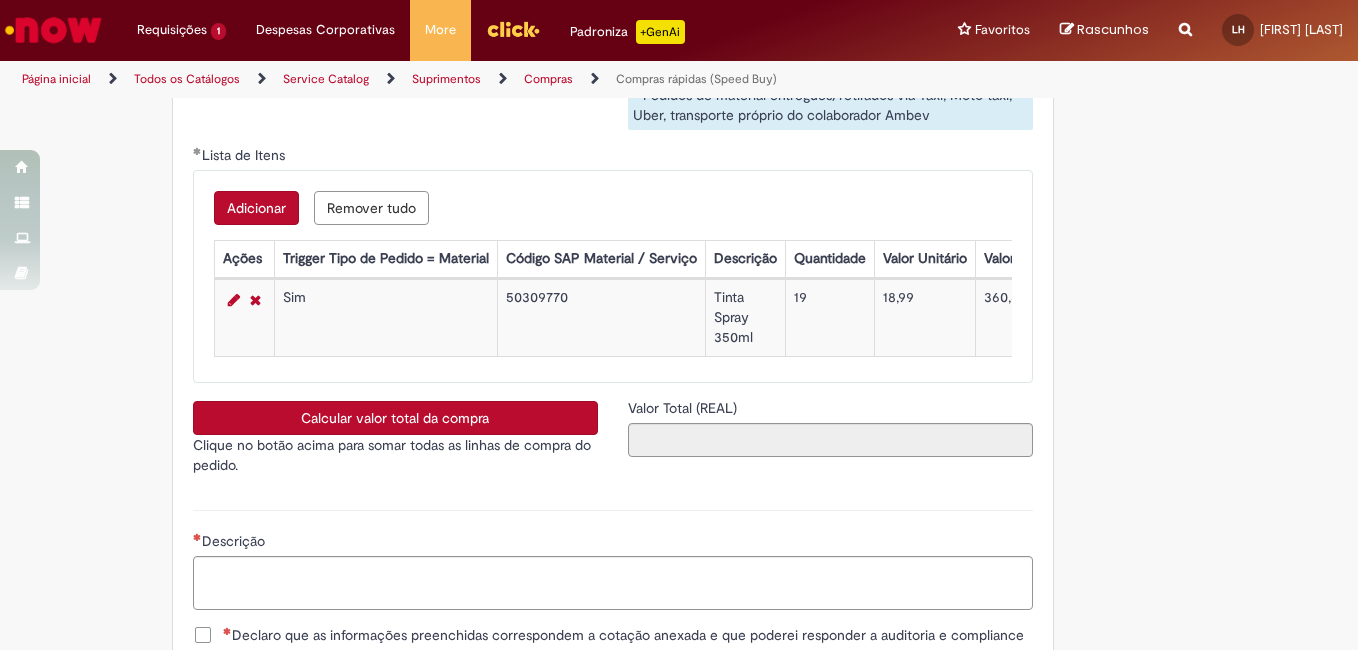 click on "Calcular valor total da compra" at bounding box center (395, 418) 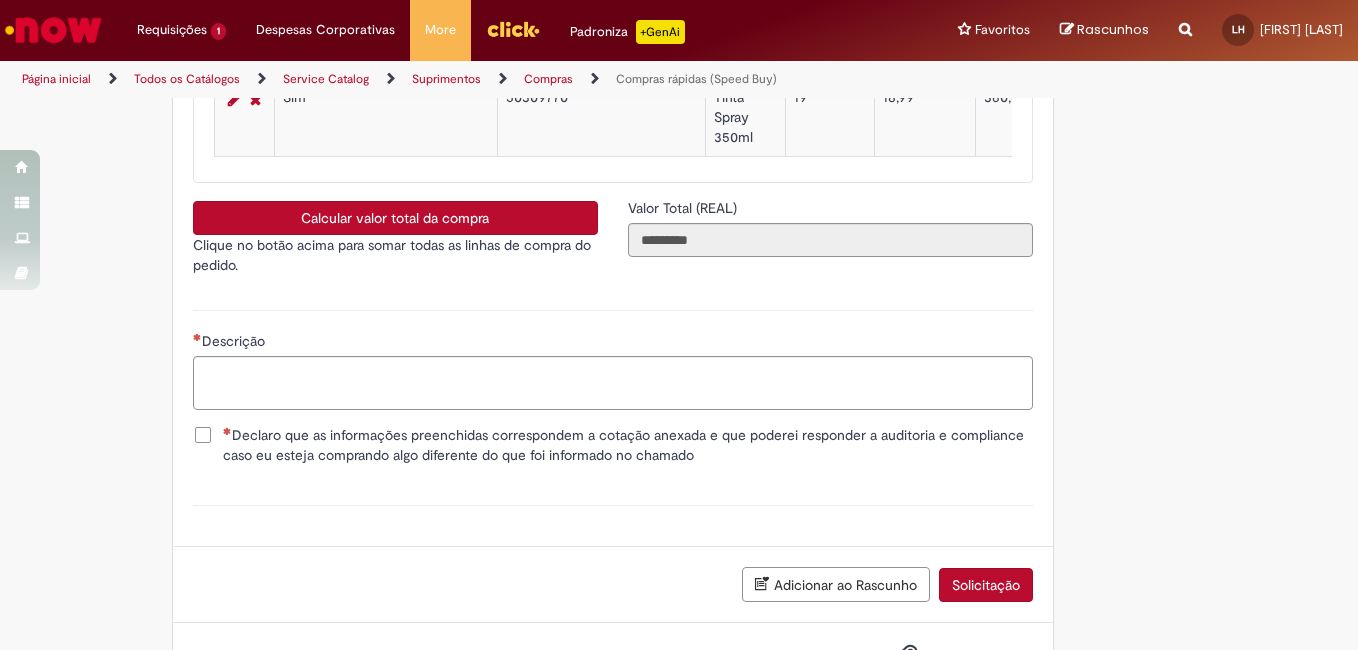 scroll, scrollTop: 3598, scrollLeft: 0, axis: vertical 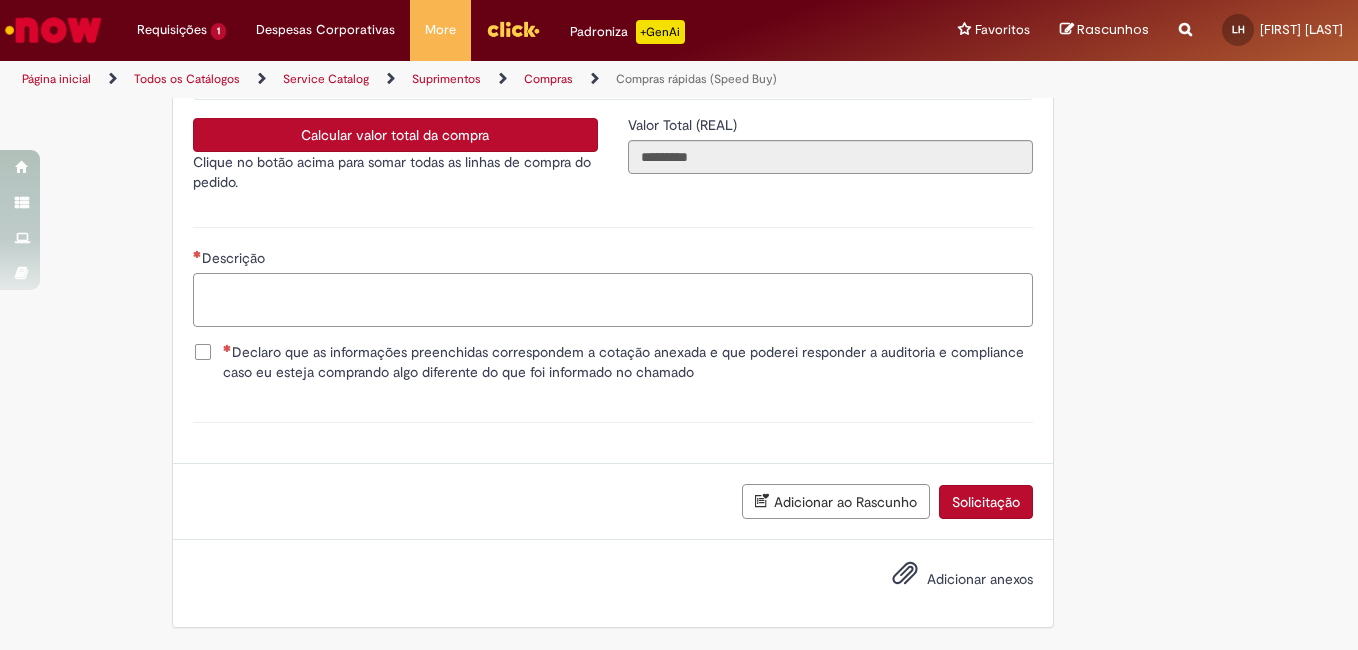 click on "Descrição" at bounding box center (613, 300) 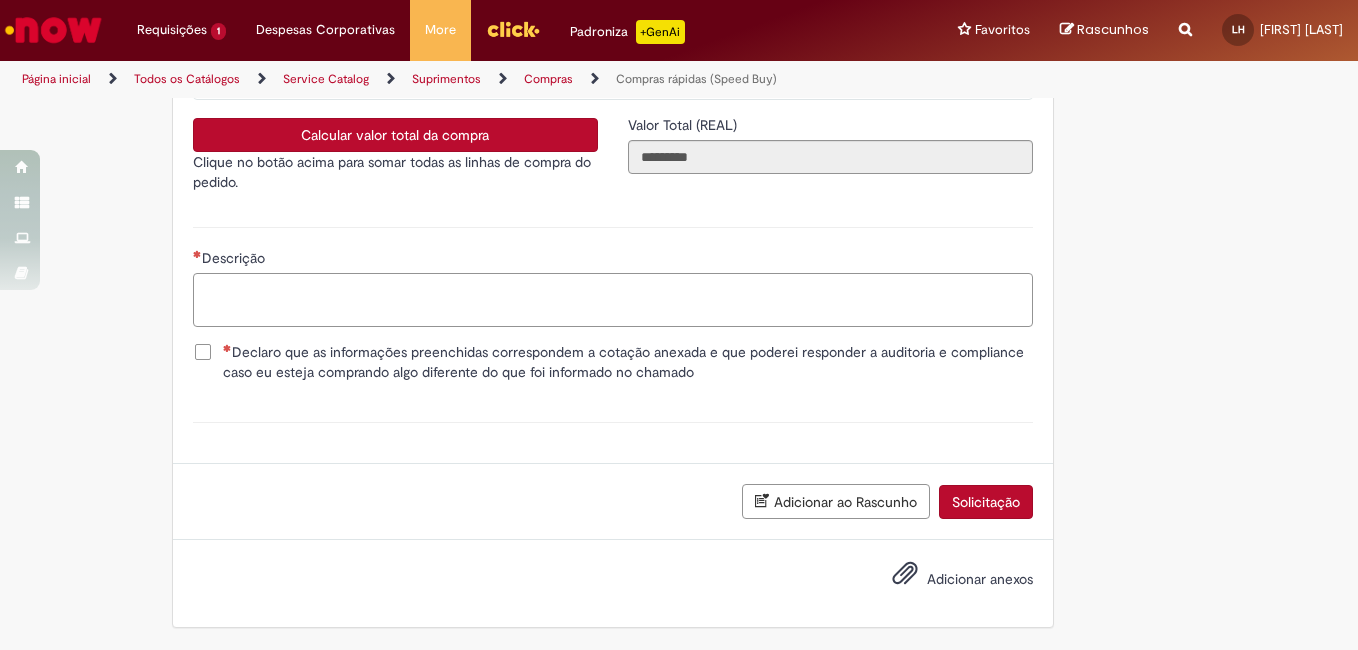 type on "*" 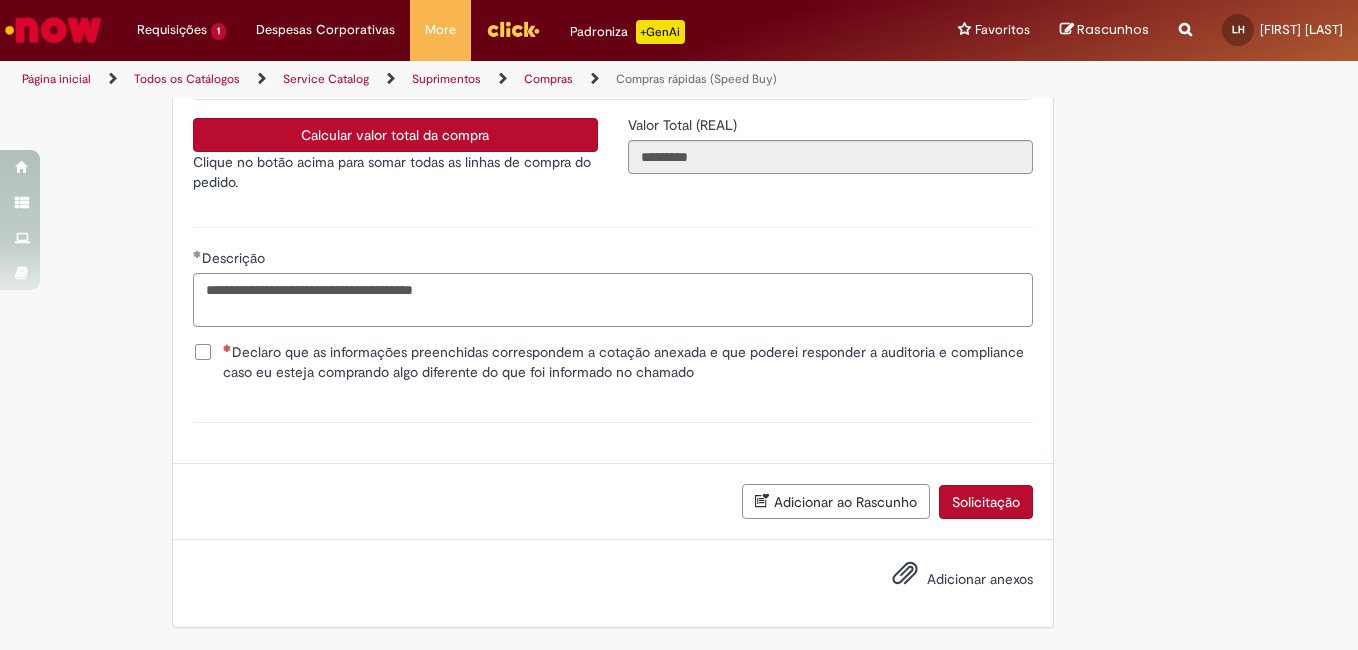 type on "**********" 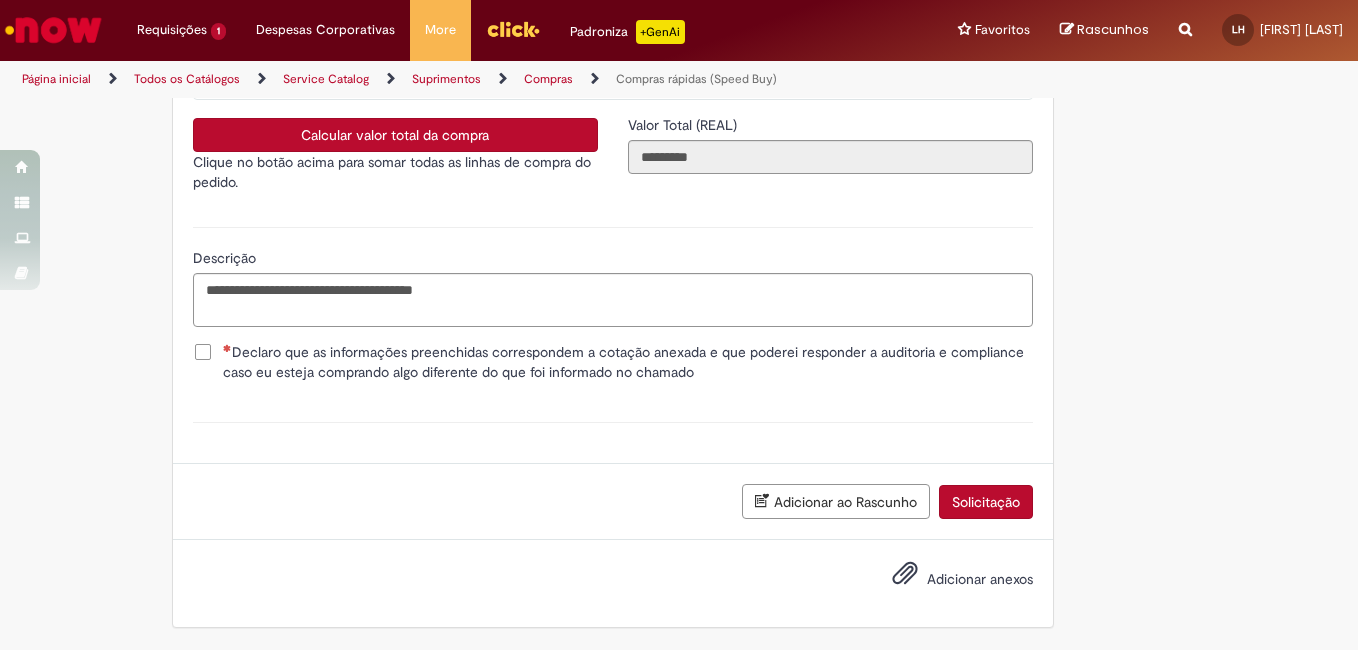 click on "Declaro que as informações preenchidas correspondem a cotação anexada e que poderei responder a auditoria e compliance caso eu esteja comprando algo diferente do que foi informado no chamado" at bounding box center (628, 362) 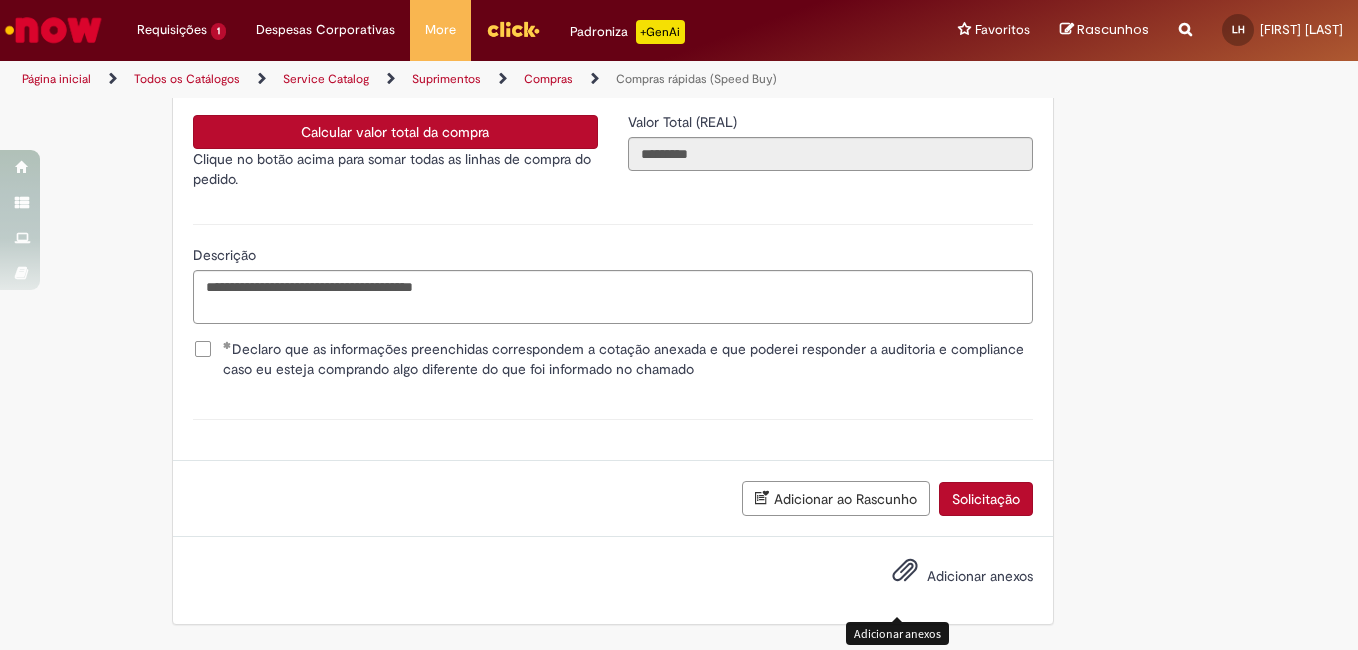 click on "Adicionar anexos" at bounding box center (905, 575) 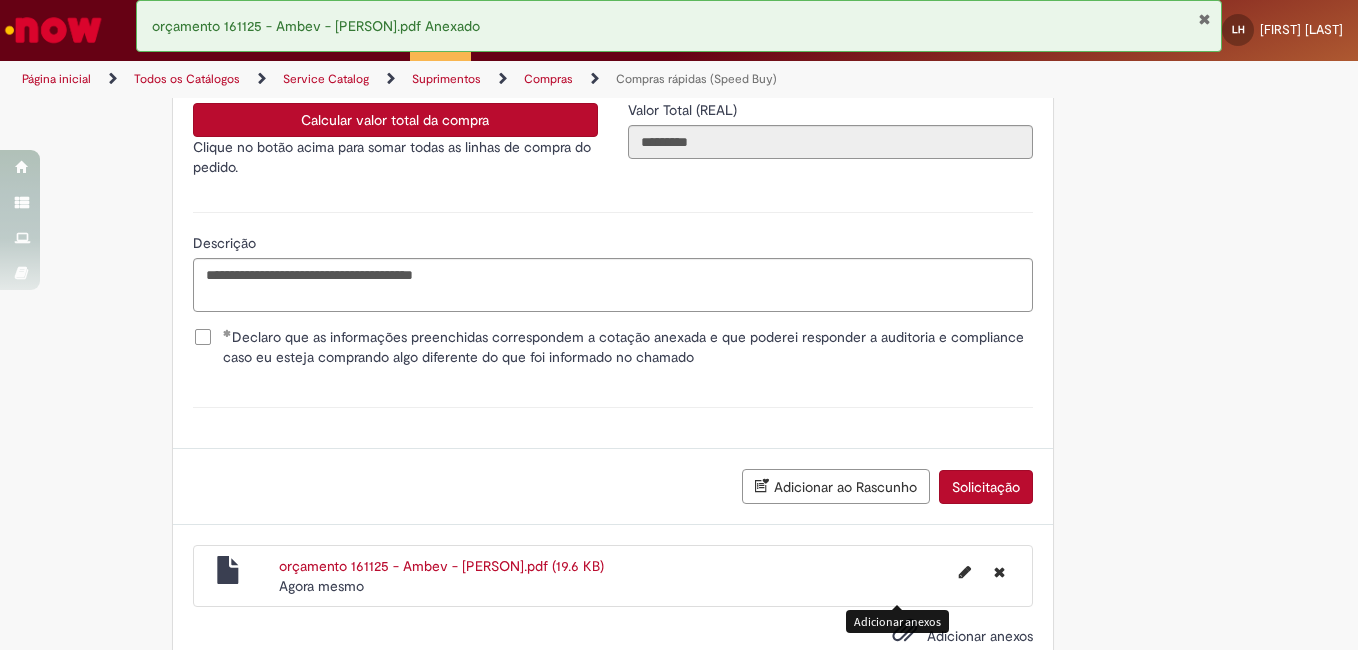 click on "Tire dúvidas com LupiAssist    +GenAI
Oi! Eu sou LupiAssist, uma Inteligência Artificial Generativa em constante aprendizado   Meu conteúdo é monitorado para trazer uma melhor experiência
Dúvidas comuns:
Só mais um instante, estou consultando nossas bases de conhecimento  e escrevendo a melhor resposta pra você!
Title
Lorem ipsum dolor sit amet    Fazer uma nova pergunta
Gerei esta resposta utilizando IA Generativa em conjunto com os nossos padrões. Em caso de divergência, os documentos oficiais prevalecerão.
Saiba mais em:
Ou ligue para:
E aí, te ajudei?
Sim, obrigado!" at bounding box center (679, -1396) 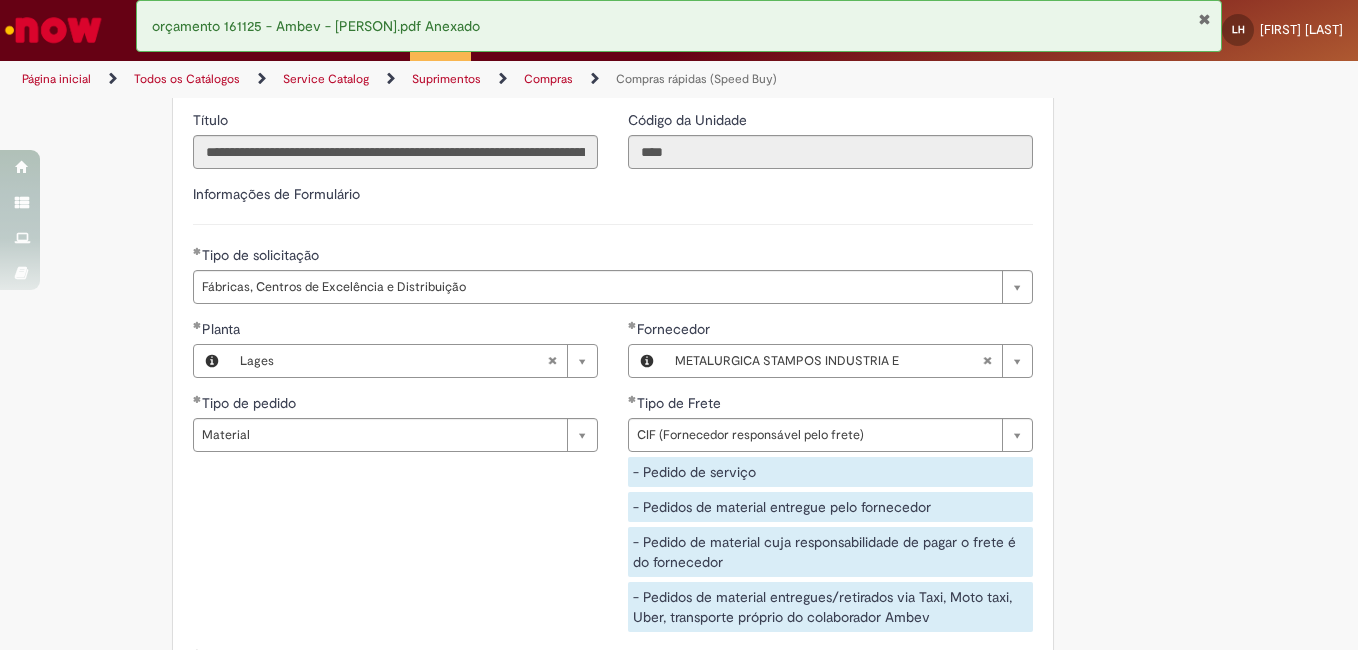 scroll, scrollTop: 2398, scrollLeft: 0, axis: vertical 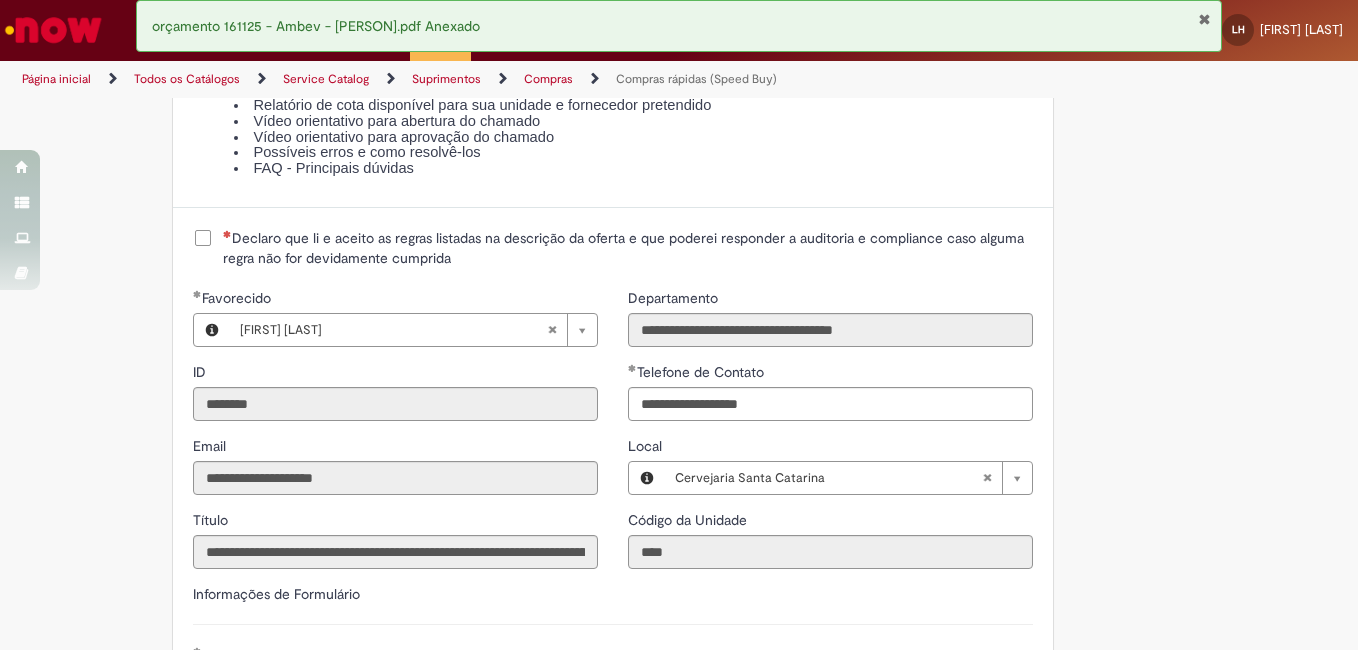 click on "Declaro que li e aceito as regras listadas na descrição da oferta e que poderei responder a auditoria e compliance caso alguma regra não for devidamente cumprida" at bounding box center [613, 248] 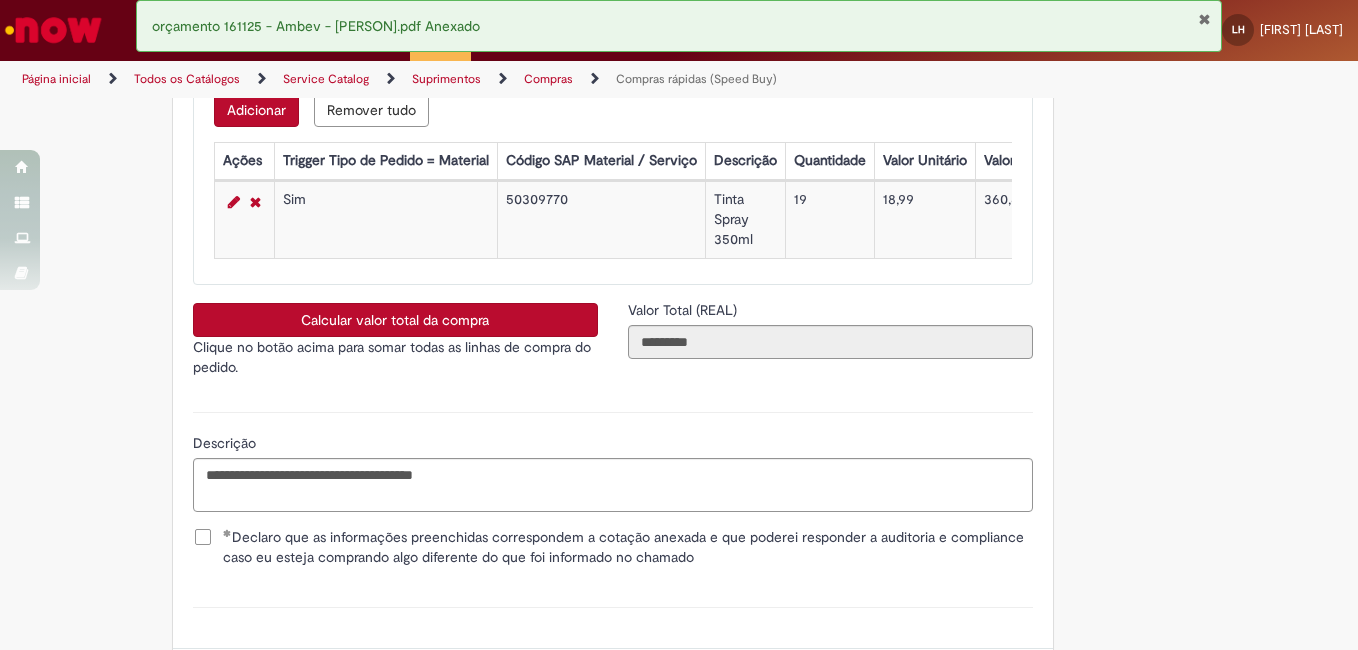 scroll, scrollTop: 3670, scrollLeft: 0, axis: vertical 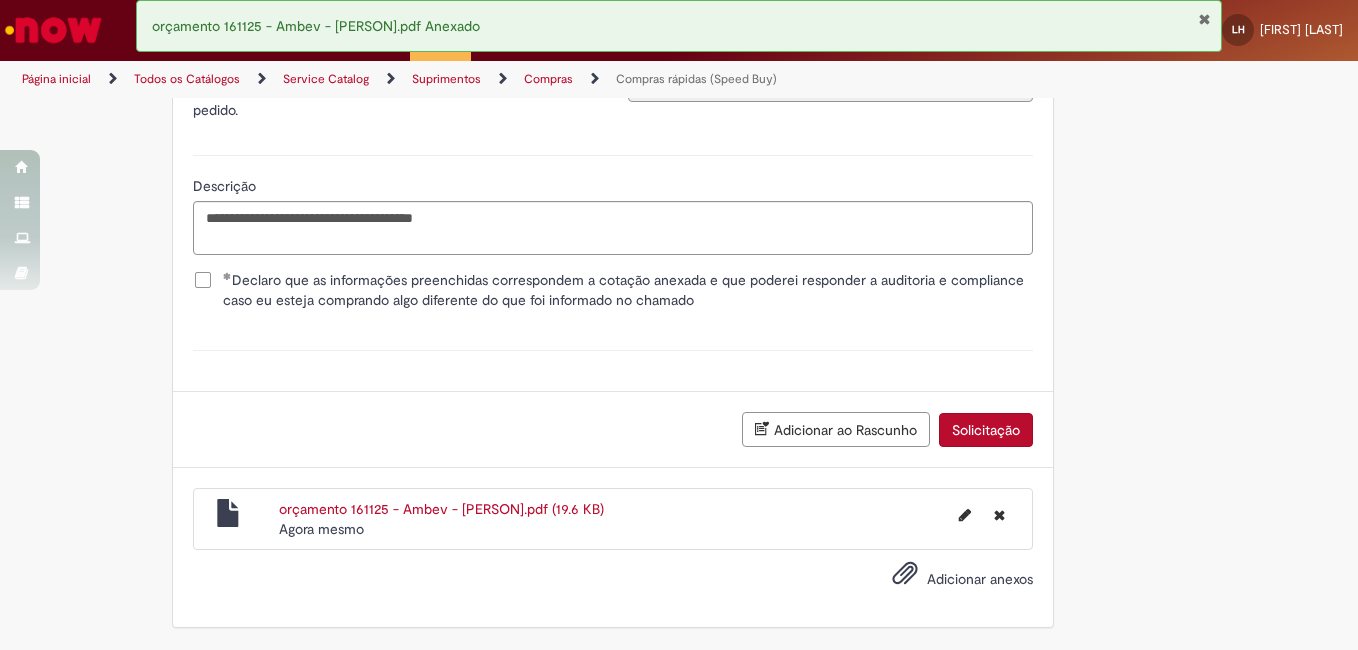 click on "Solicitação" at bounding box center (986, 430) 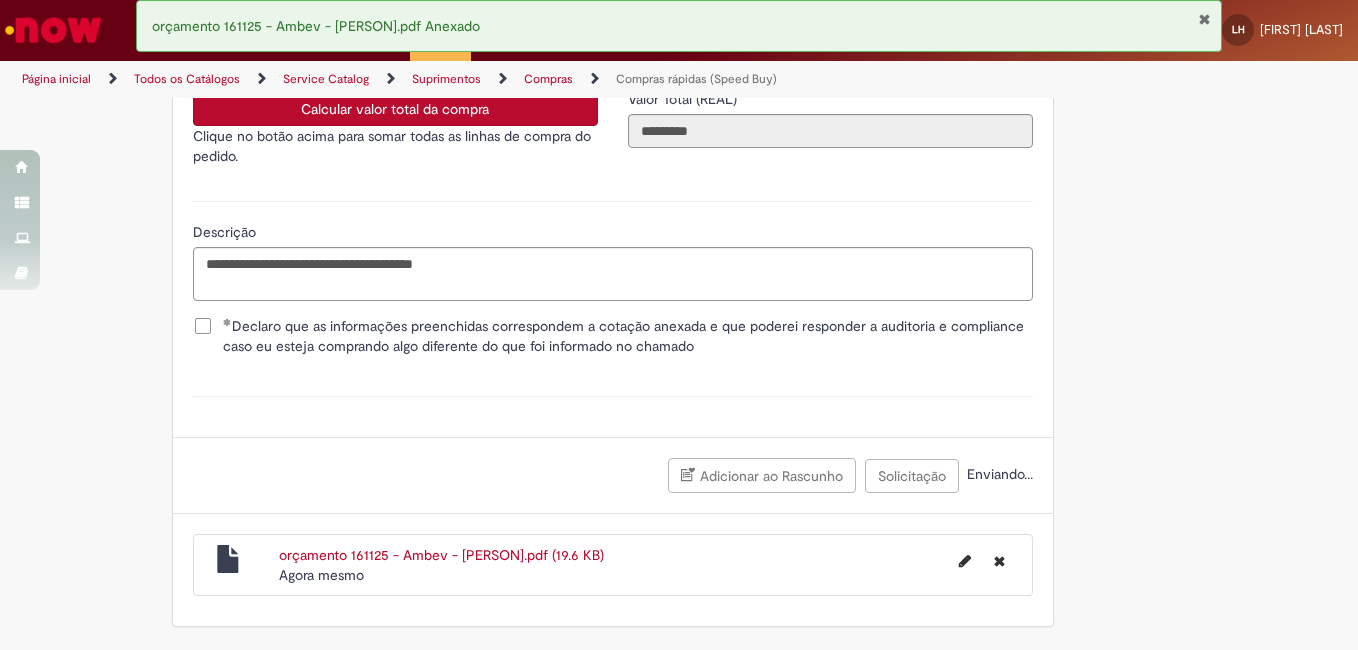 scroll, scrollTop: 3624, scrollLeft: 0, axis: vertical 